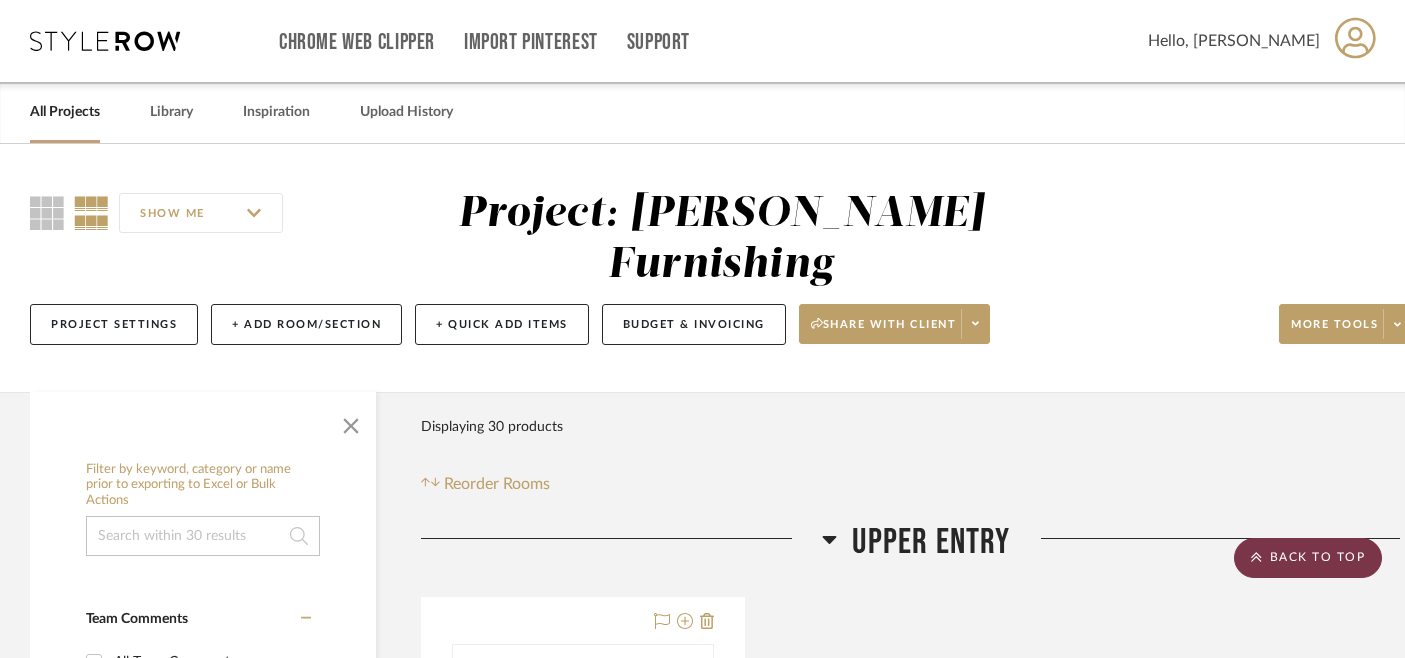 scroll, scrollTop: 10997, scrollLeft: 0, axis: vertical 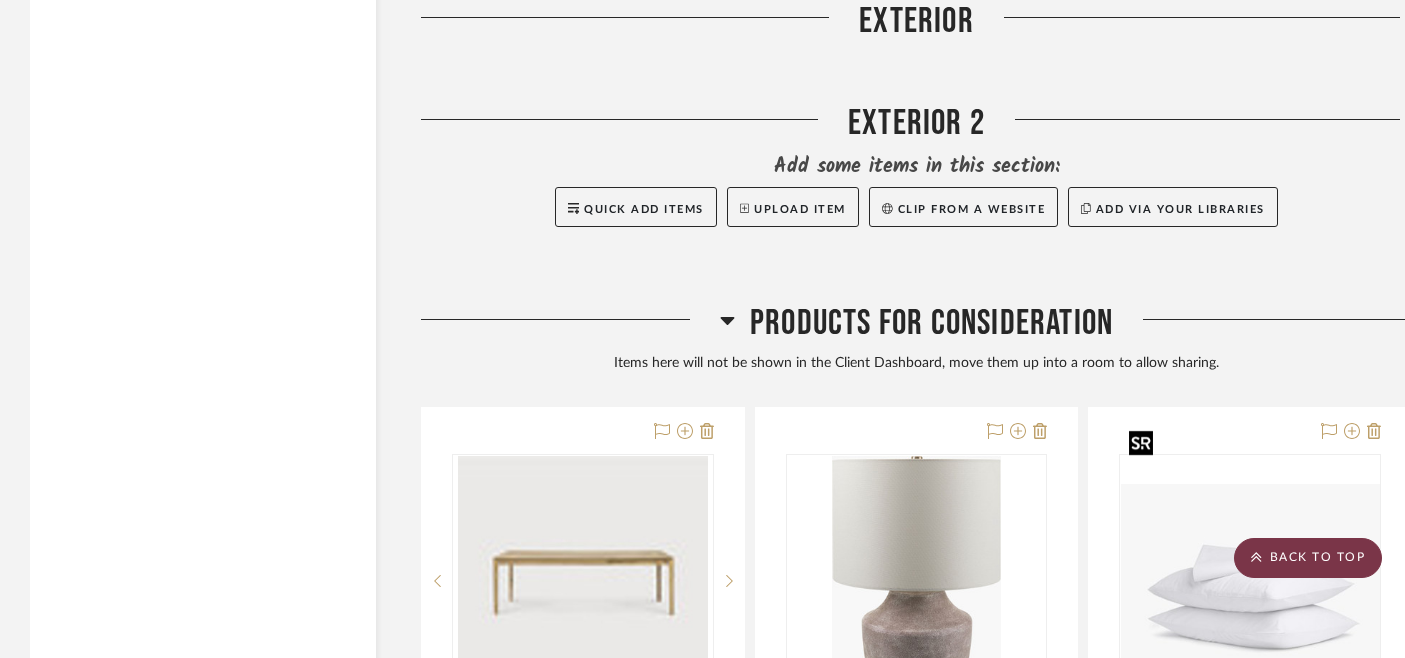 click on "BACK TO TOP" 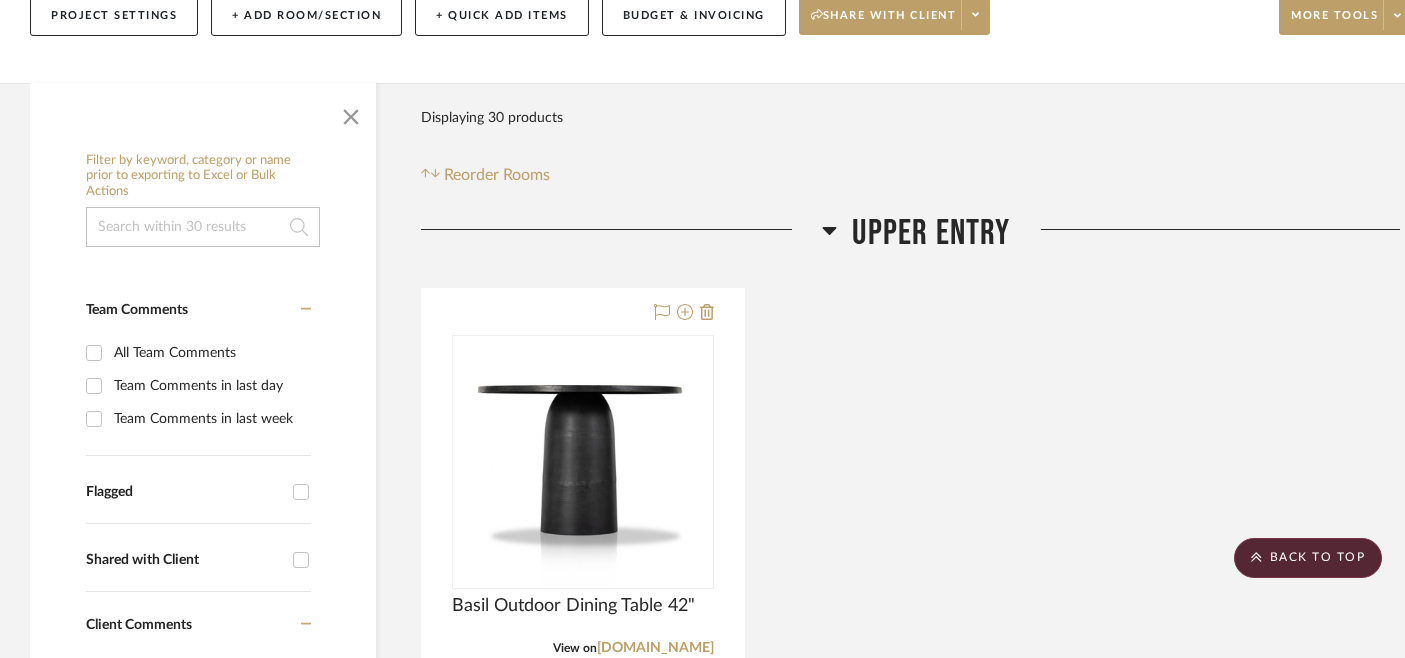 scroll, scrollTop: 0, scrollLeft: 0, axis: both 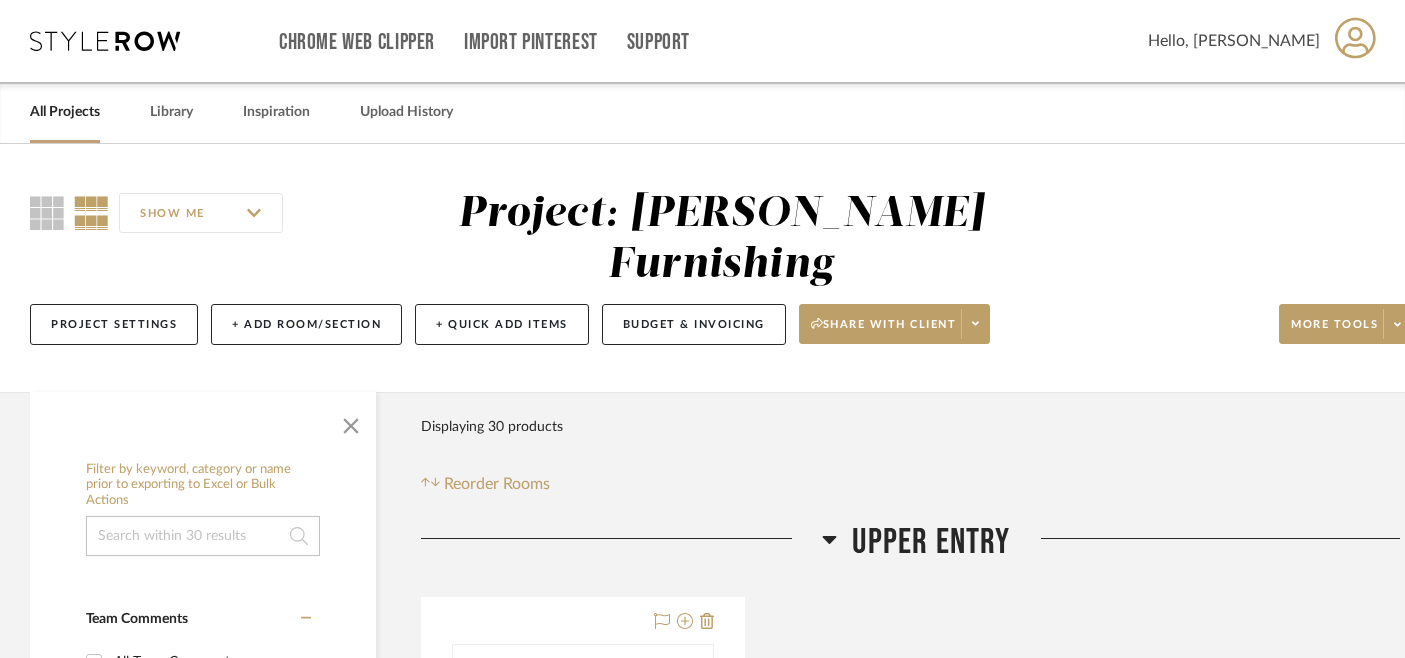 click on "All Projects" at bounding box center (65, 112) 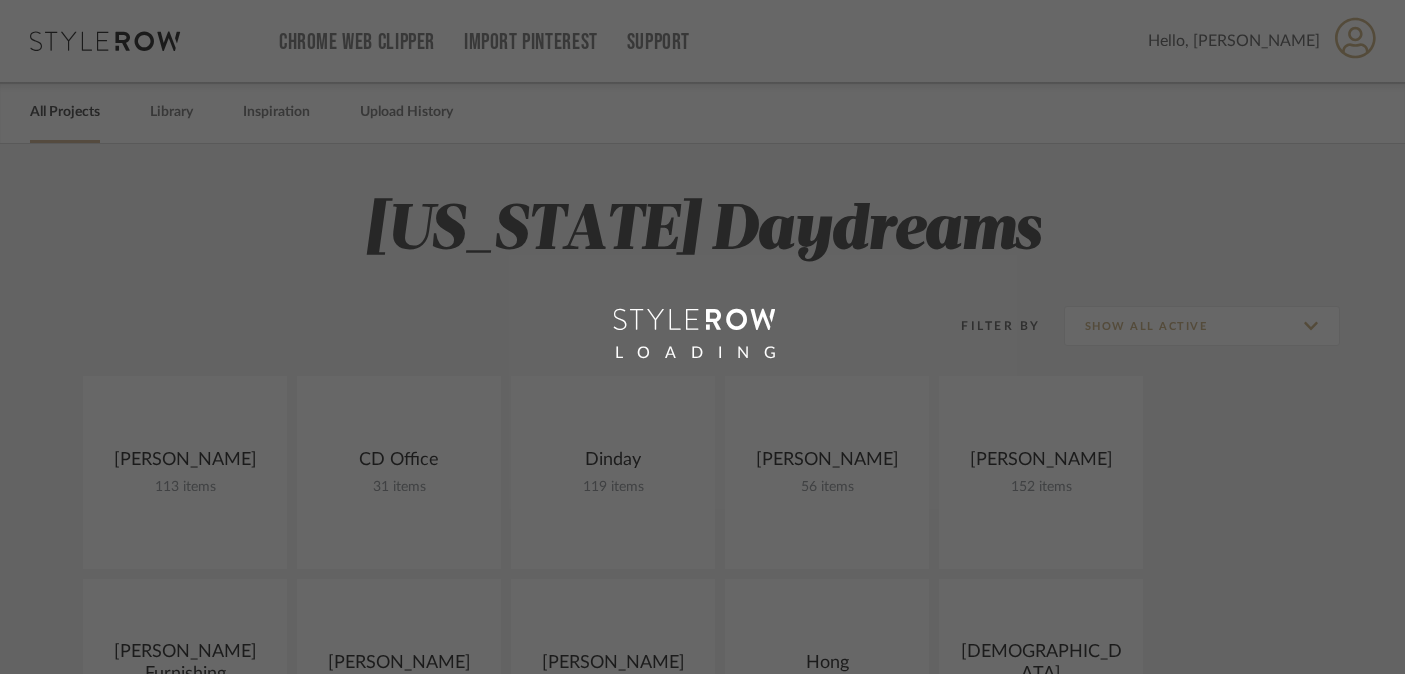 click on "LOADING" at bounding box center (702, 337) 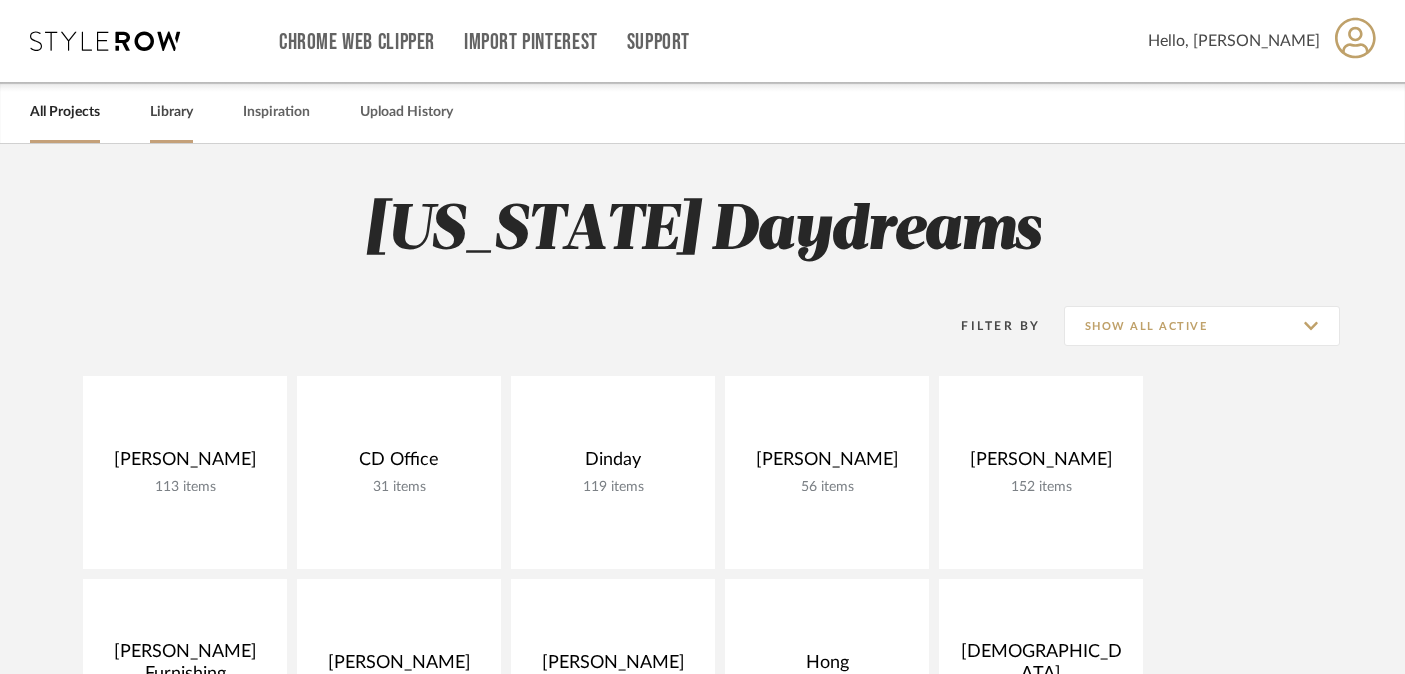 click on "Library" at bounding box center (171, 112) 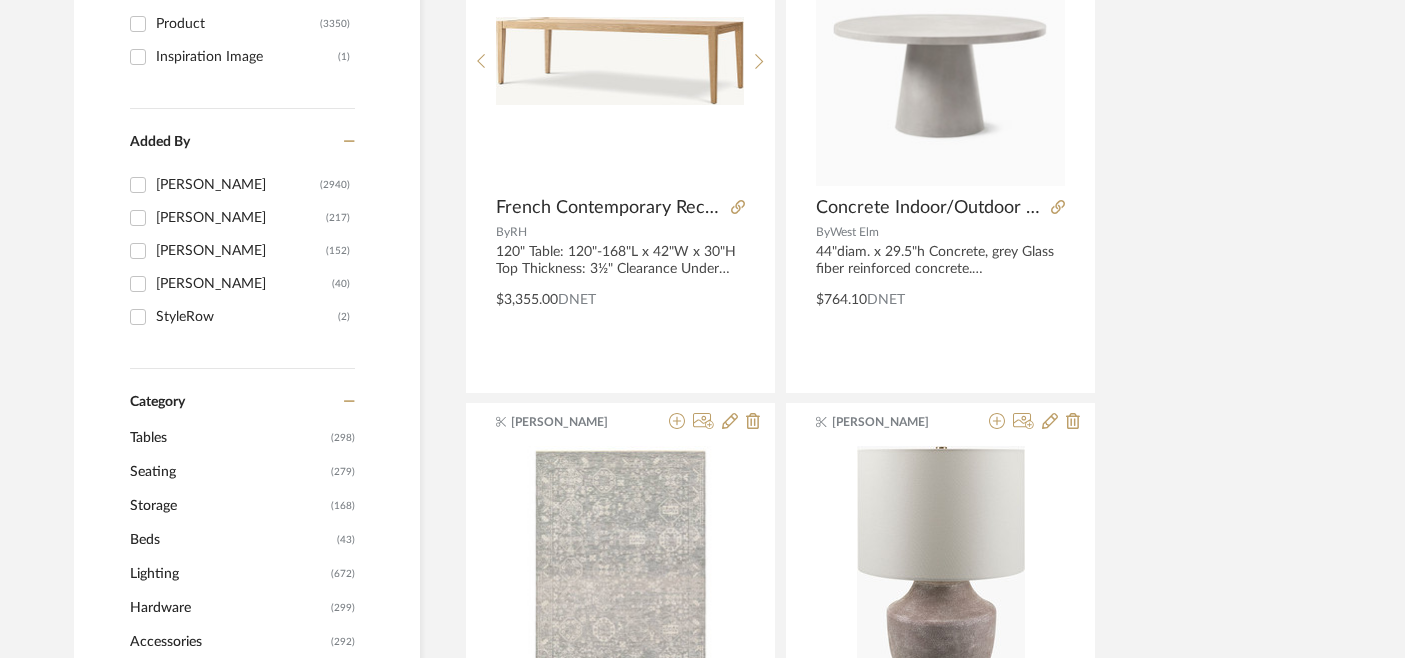 click on "Storage" 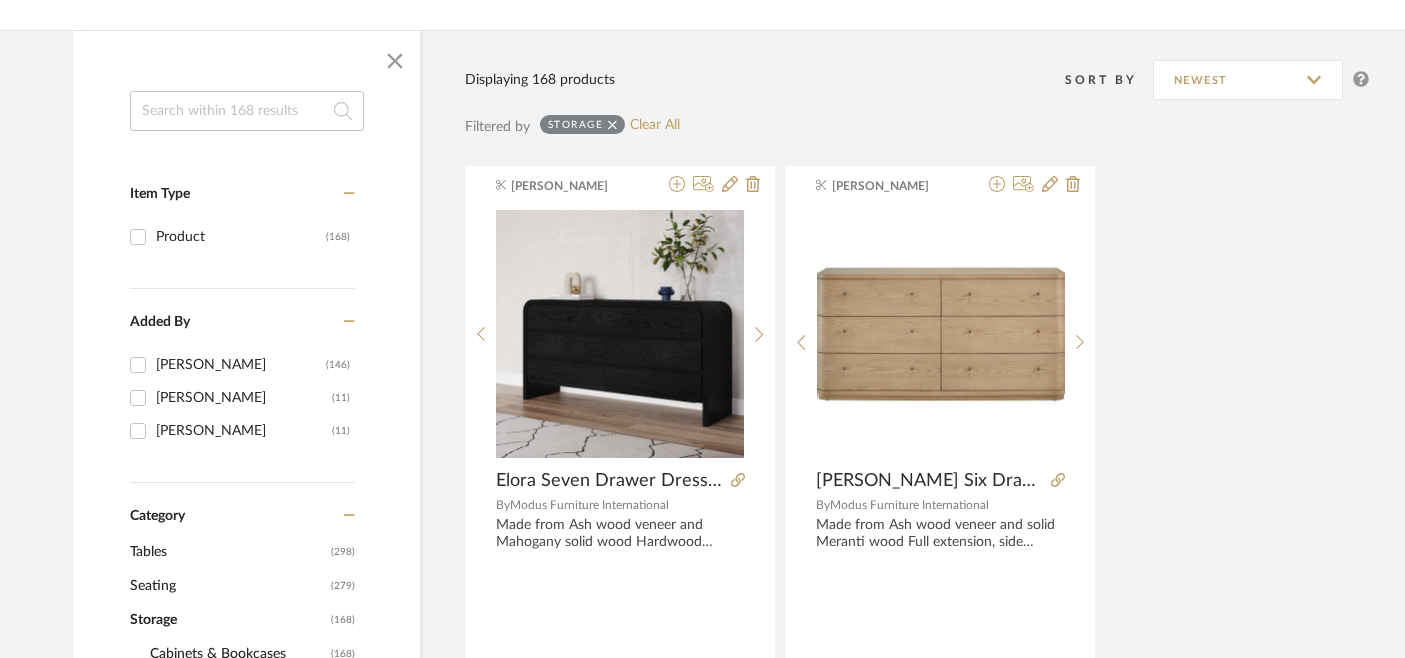 scroll, scrollTop: 298, scrollLeft: 0, axis: vertical 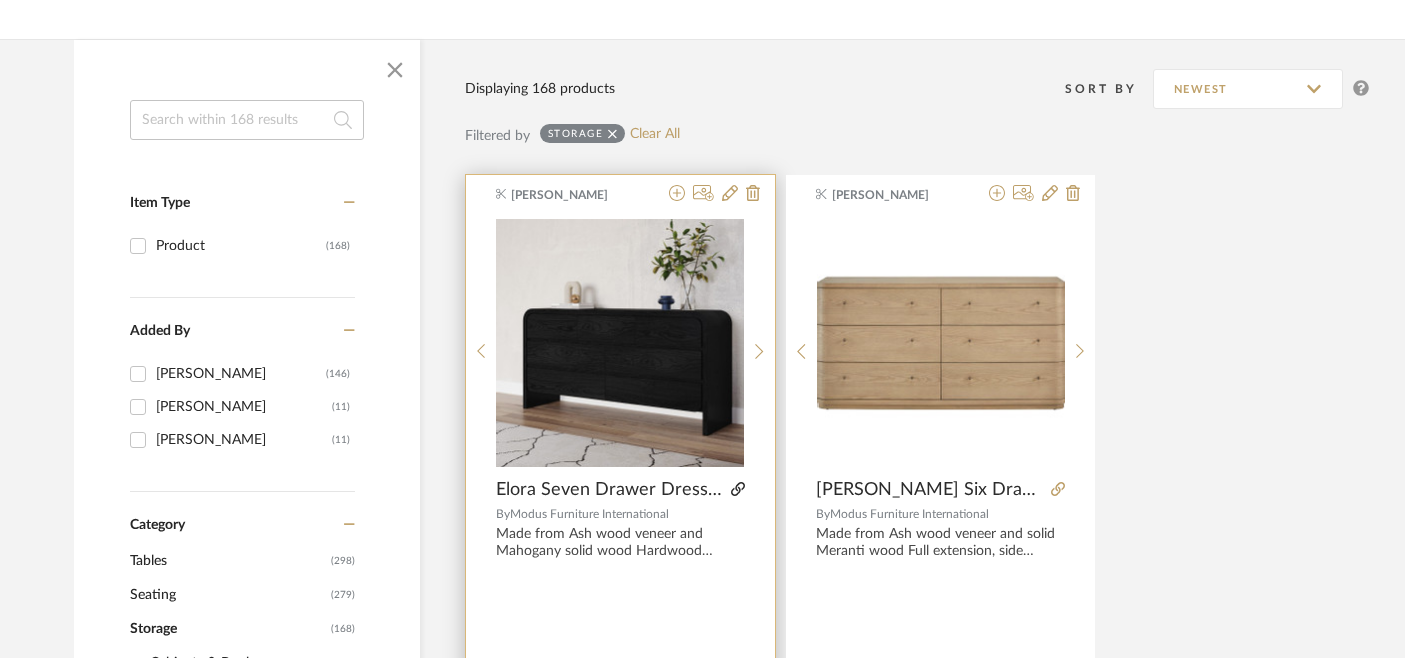 click 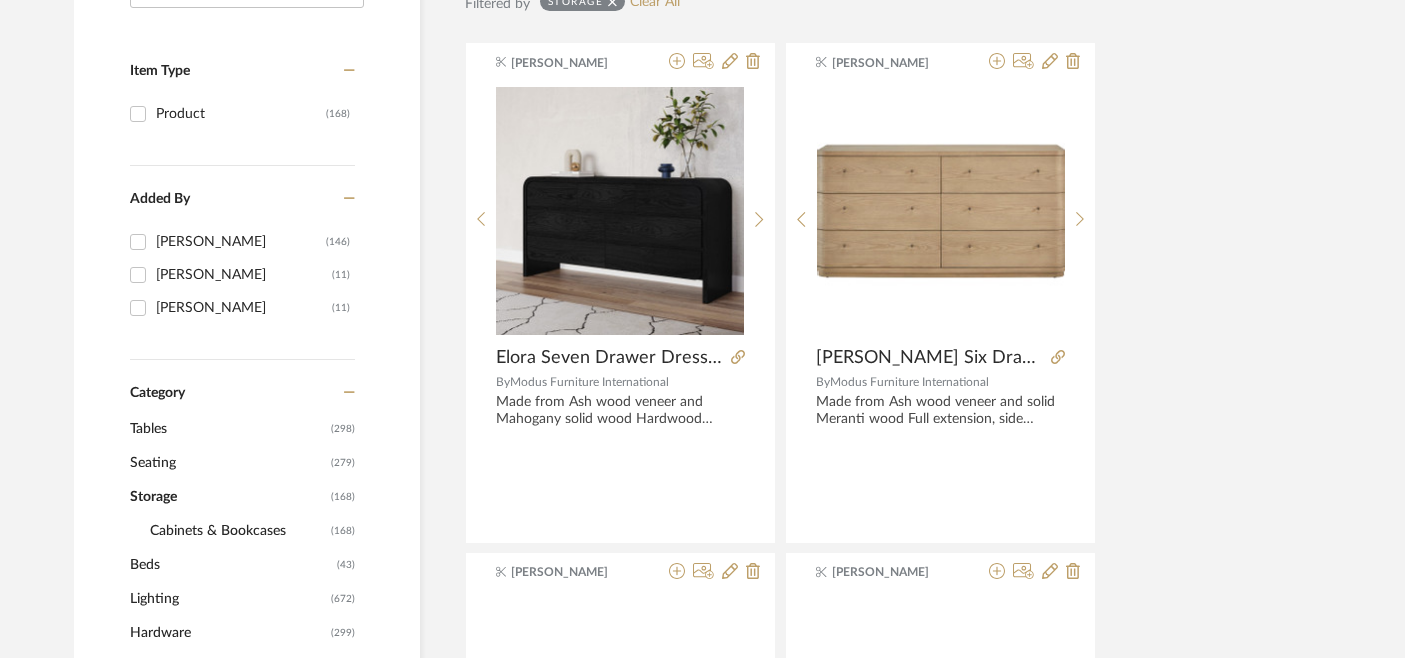 scroll, scrollTop: 438, scrollLeft: 0, axis: vertical 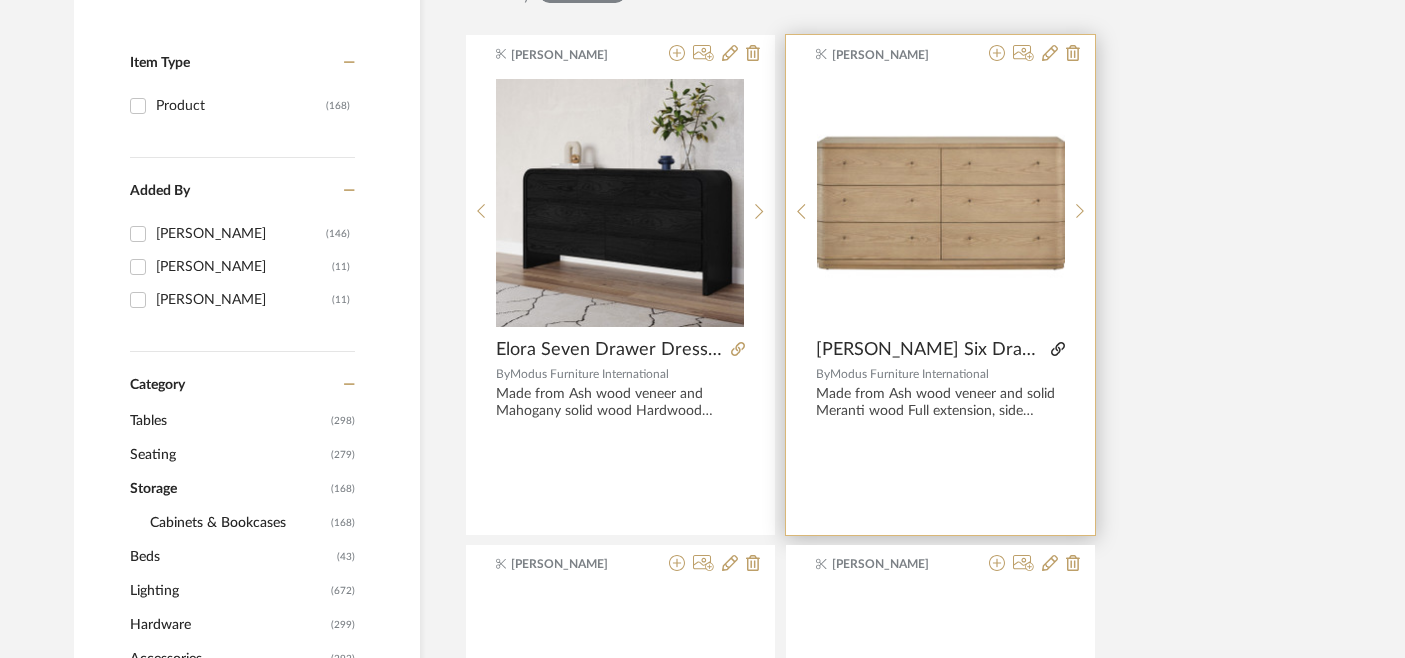 click 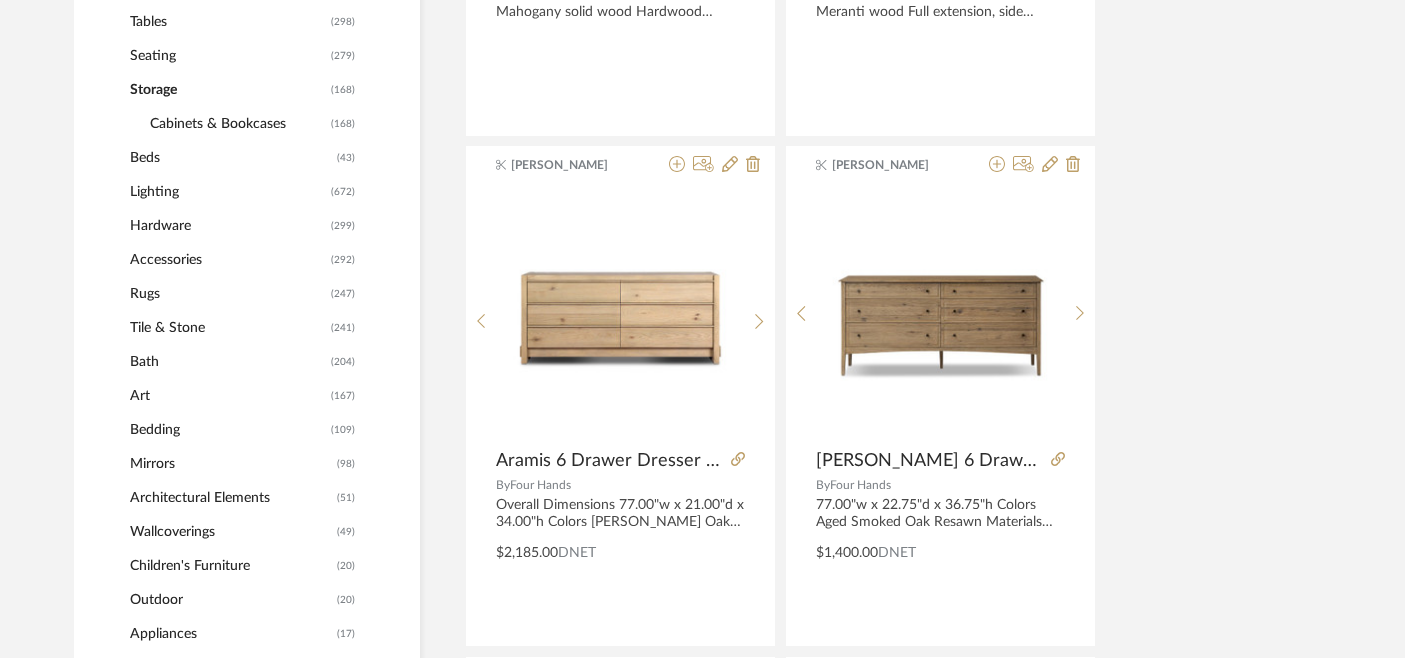 scroll, scrollTop: 979, scrollLeft: 0, axis: vertical 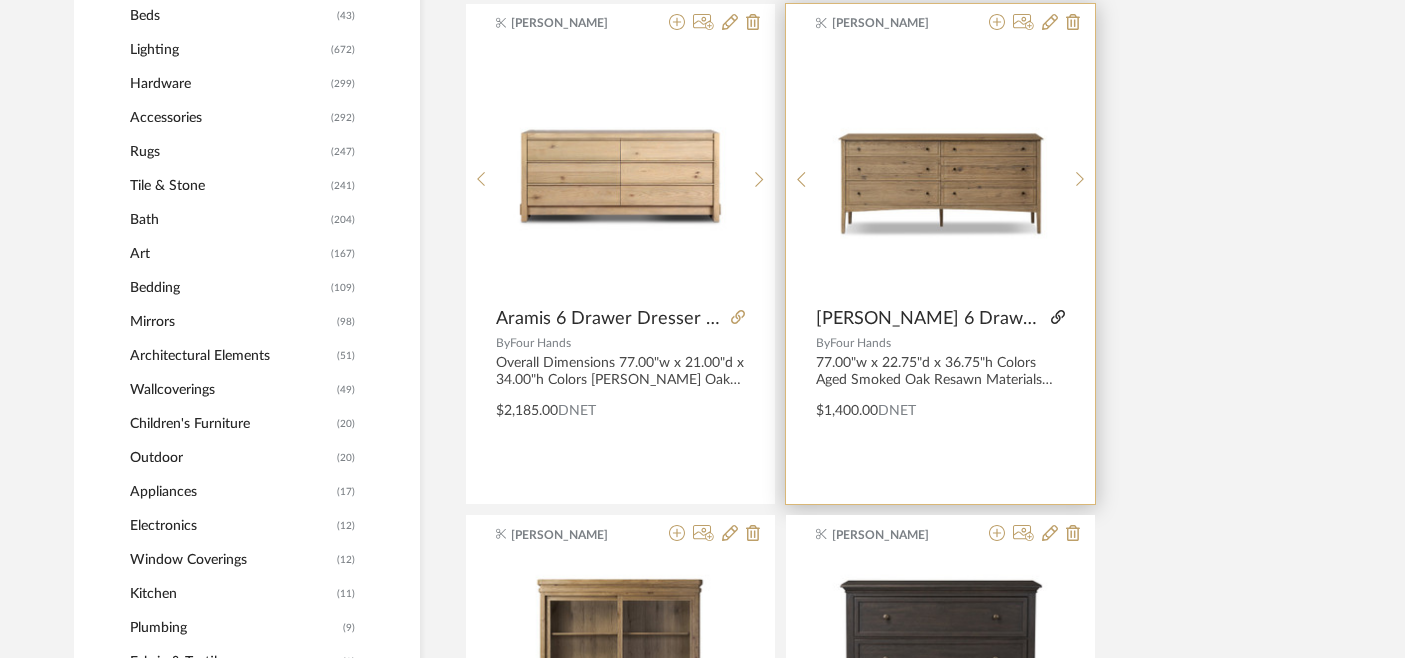click 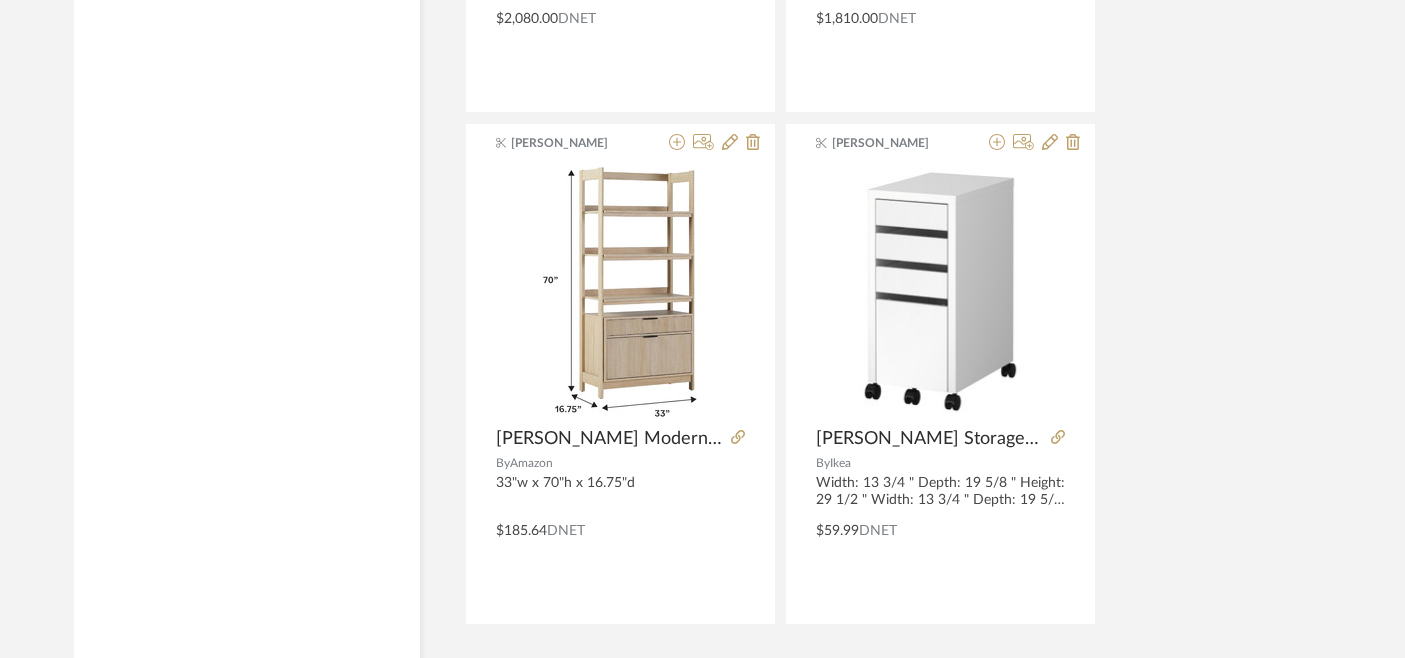 scroll, scrollTop: 9221, scrollLeft: 0, axis: vertical 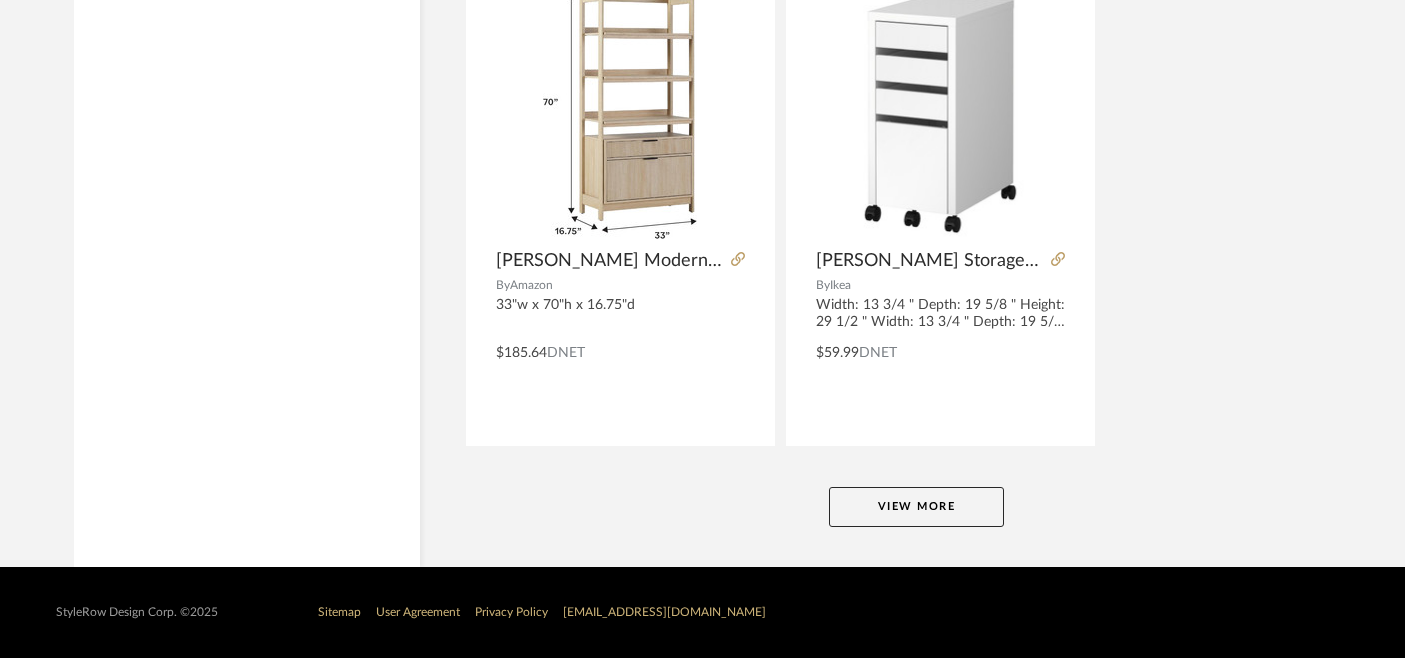 click on "View More" 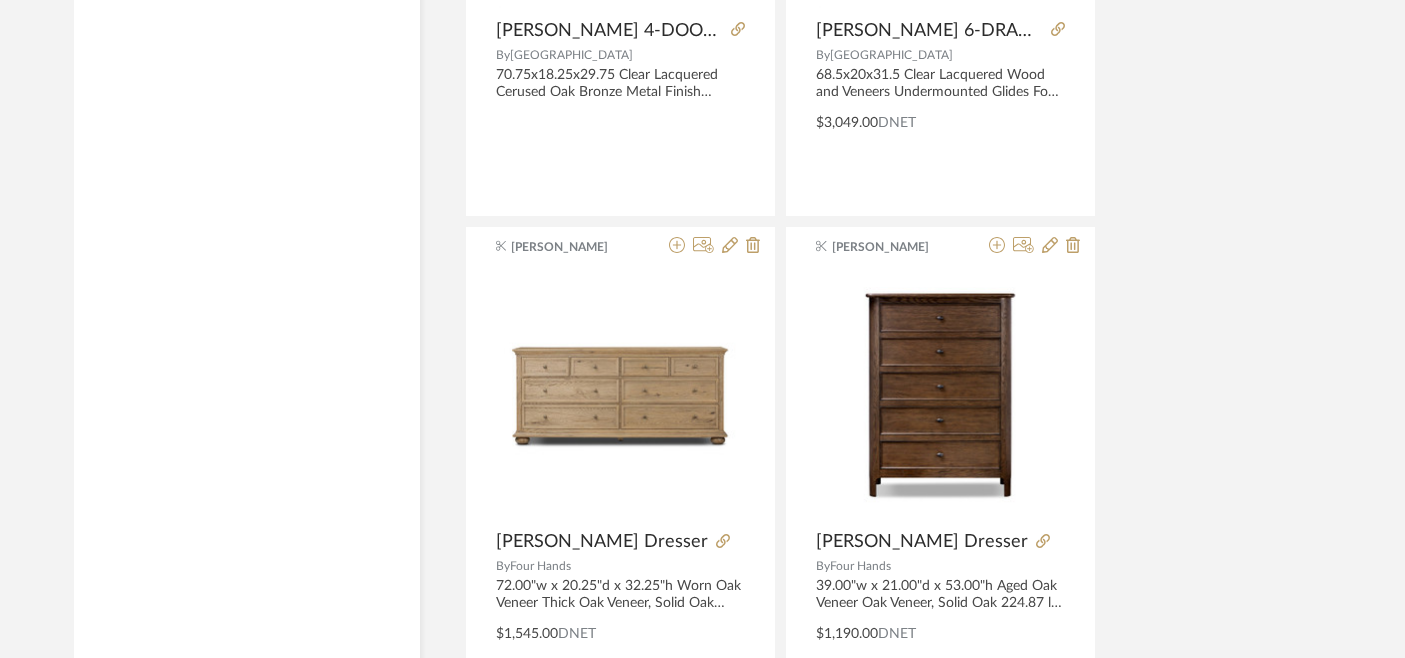 scroll, scrollTop: 11682, scrollLeft: 0, axis: vertical 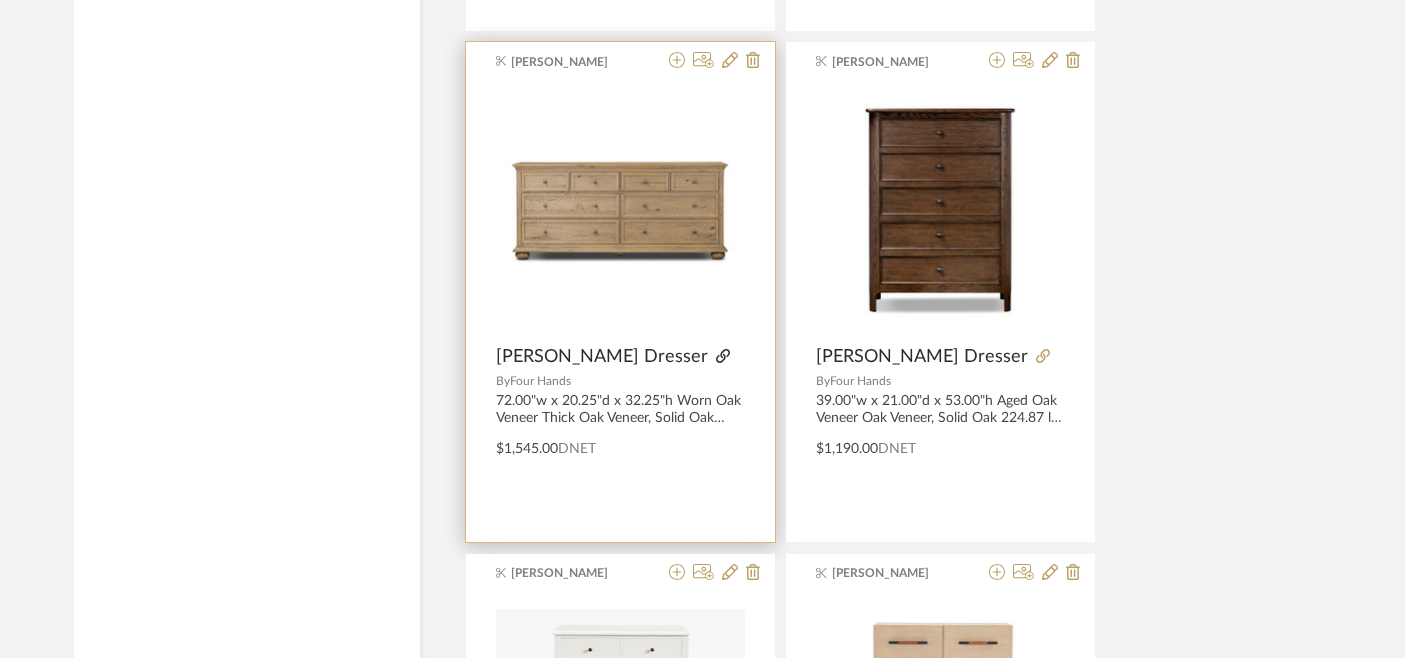 click 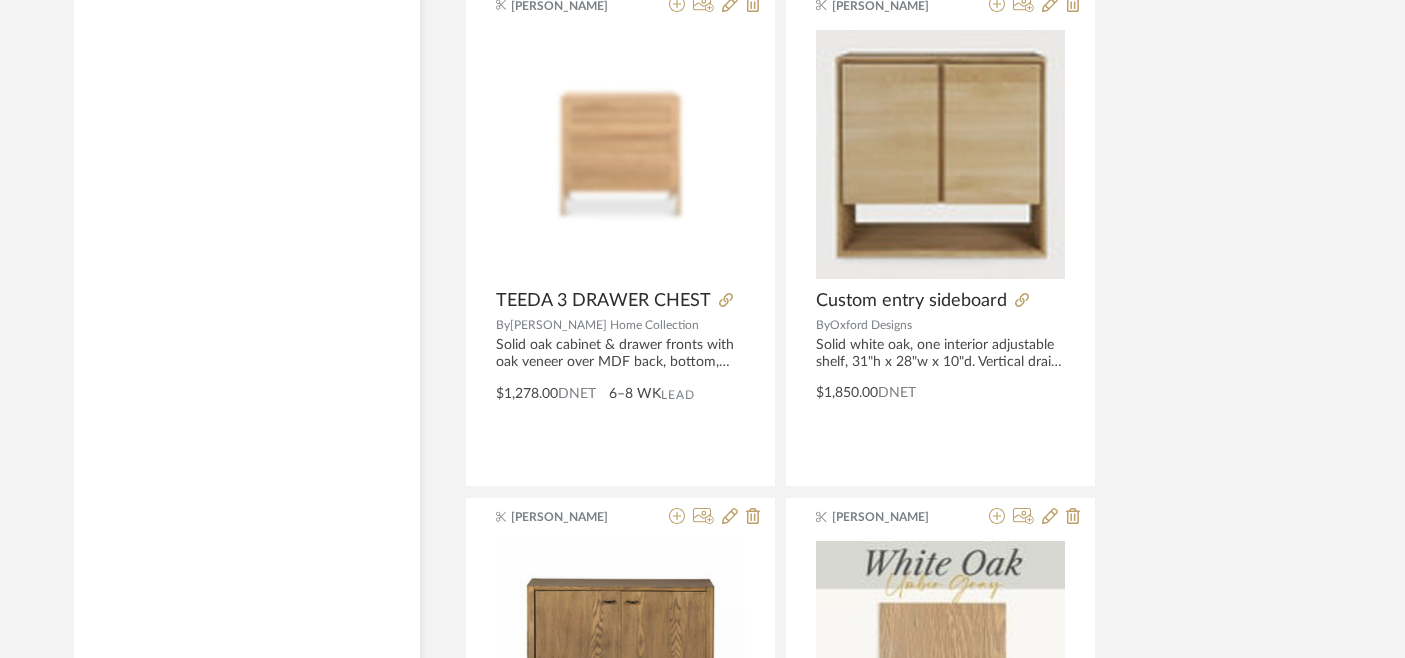scroll, scrollTop: 15815, scrollLeft: 0, axis: vertical 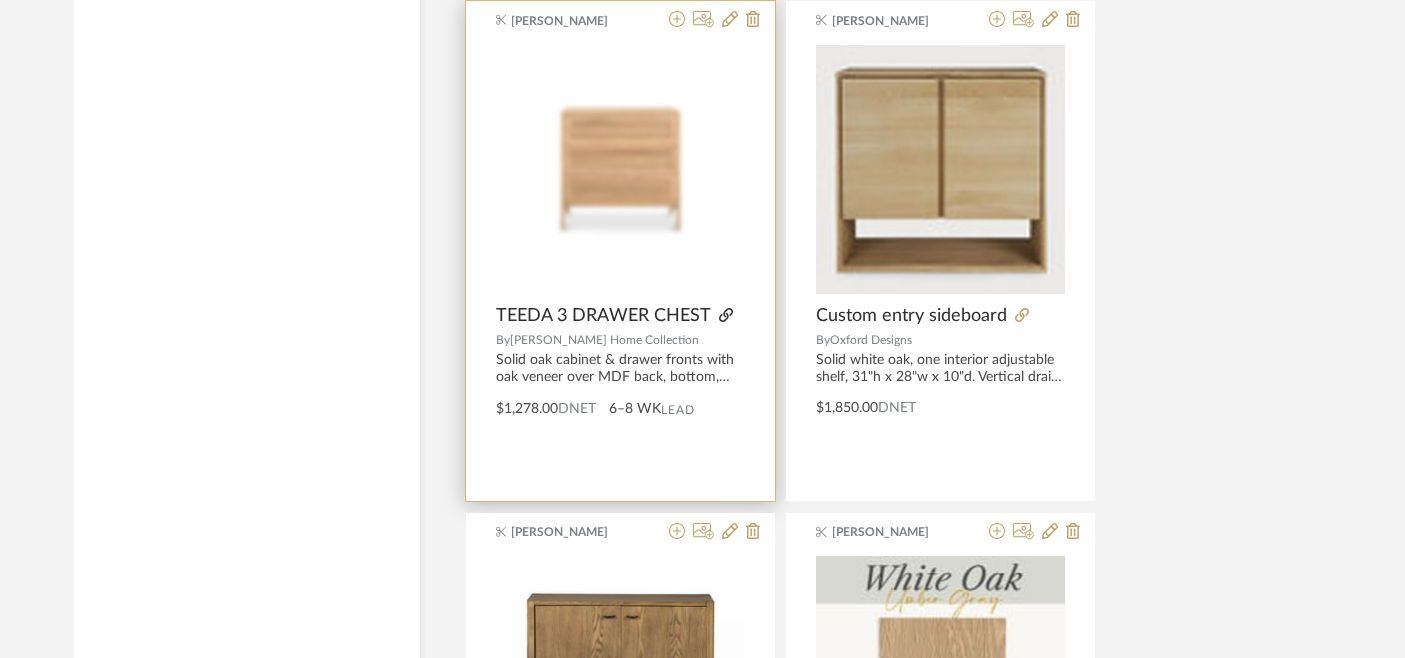 click 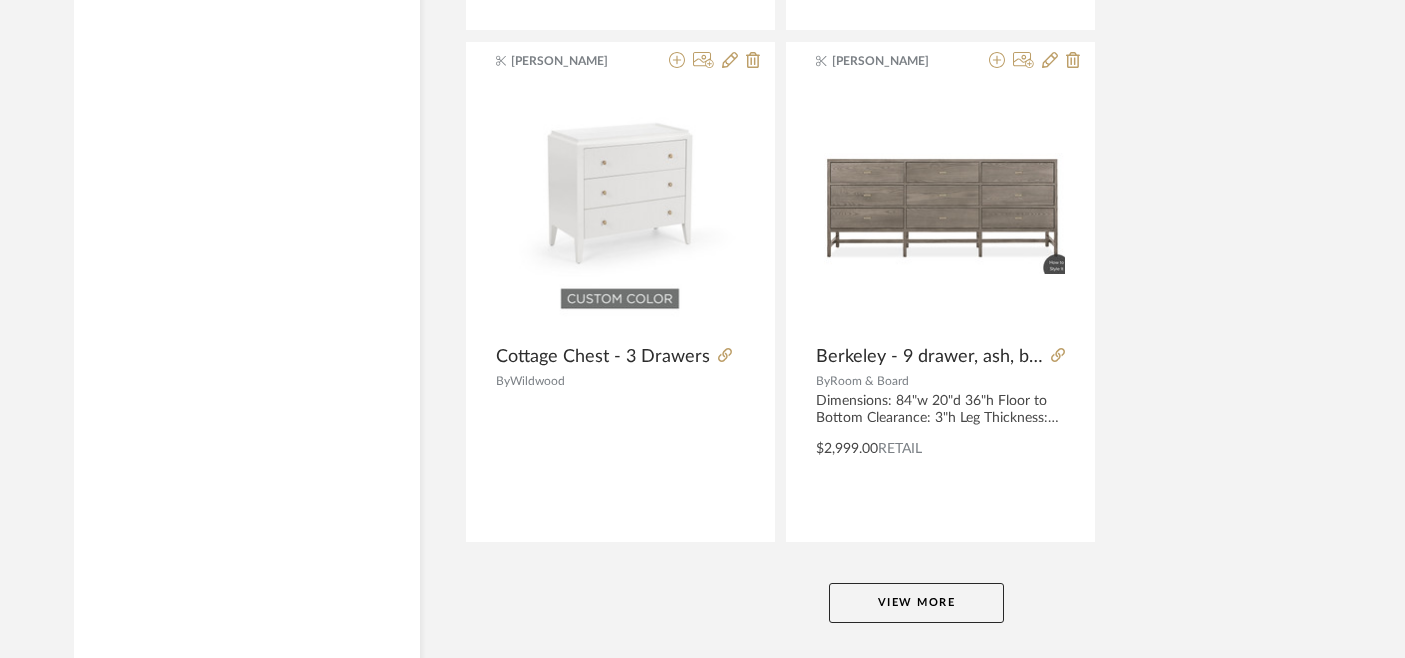 scroll, scrollTop: 18428, scrollLeft: 0, axis: vertical 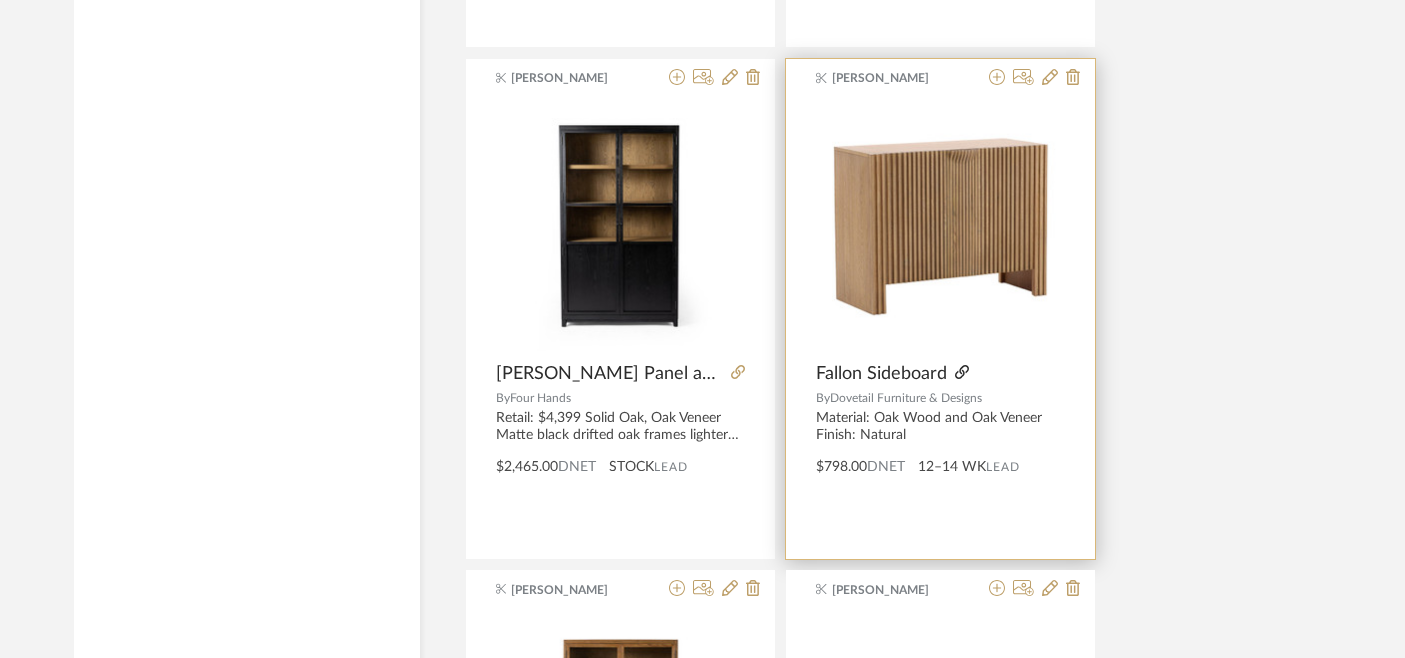 click 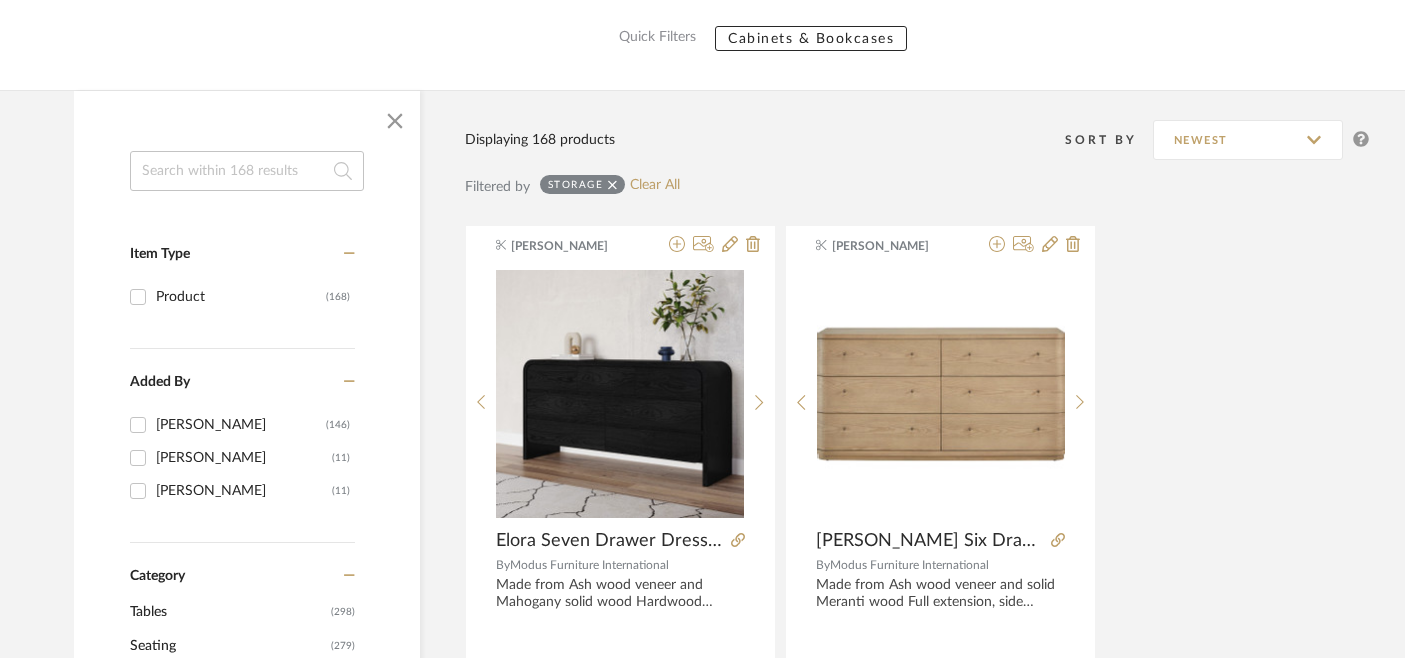 scroll, scrollTop: 0, scrollLeft: 0, axis: both 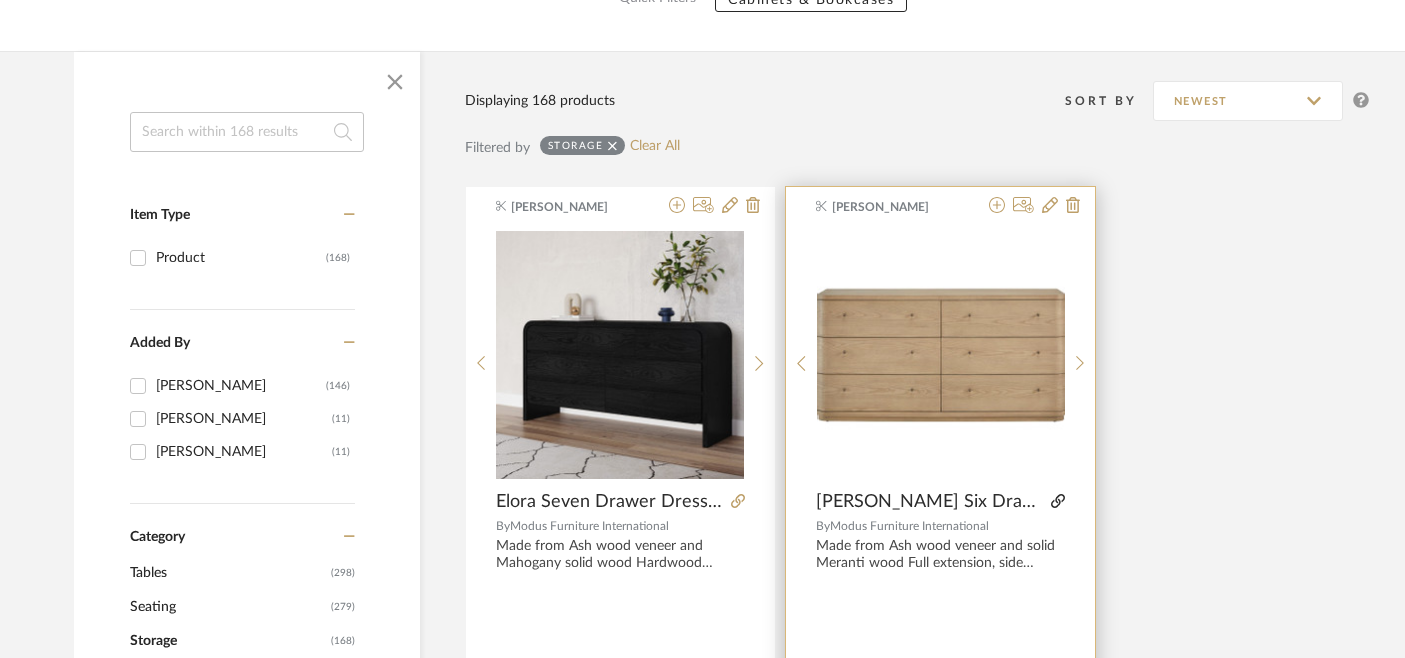 click 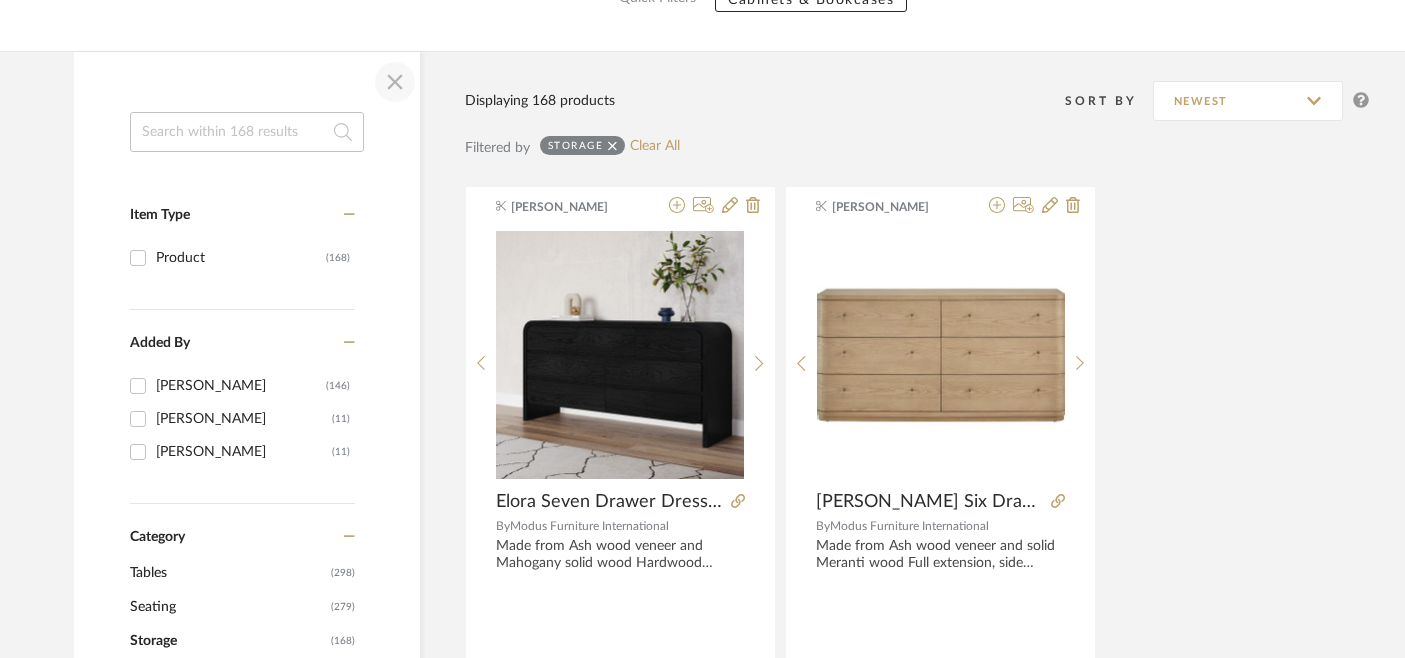 click 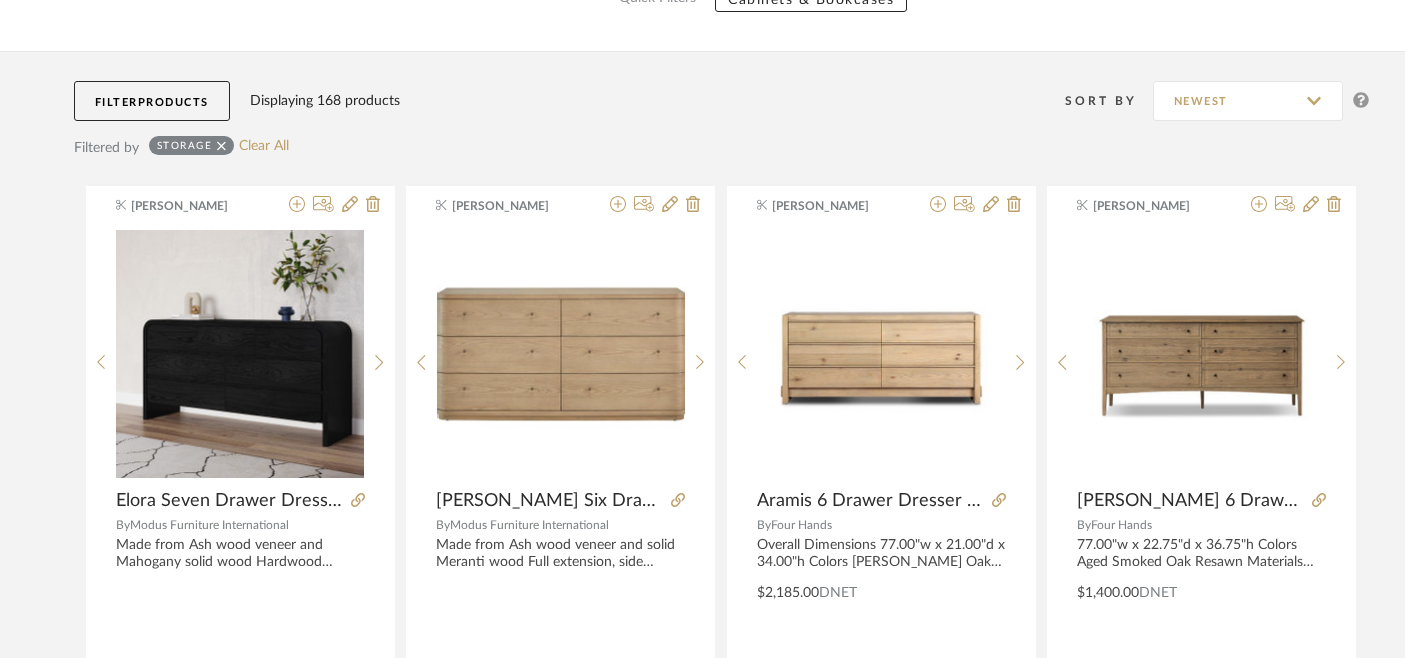 click 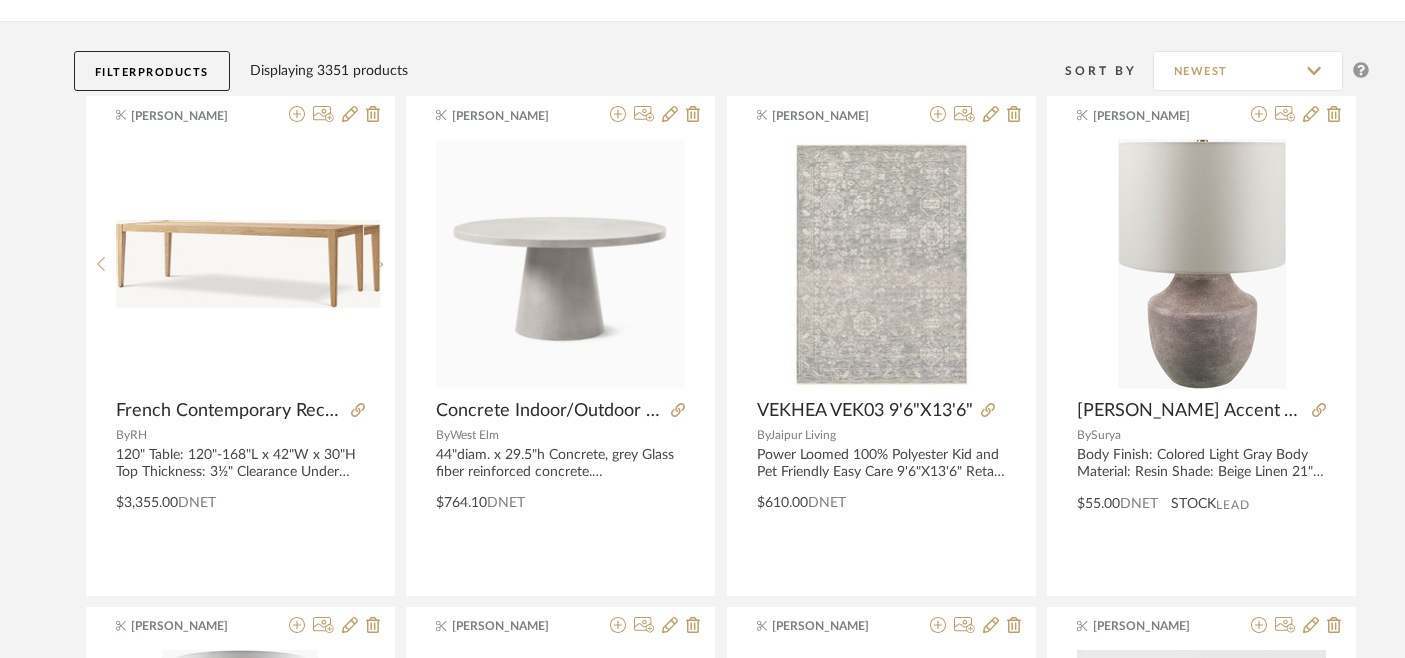 click on "Filter   Products" 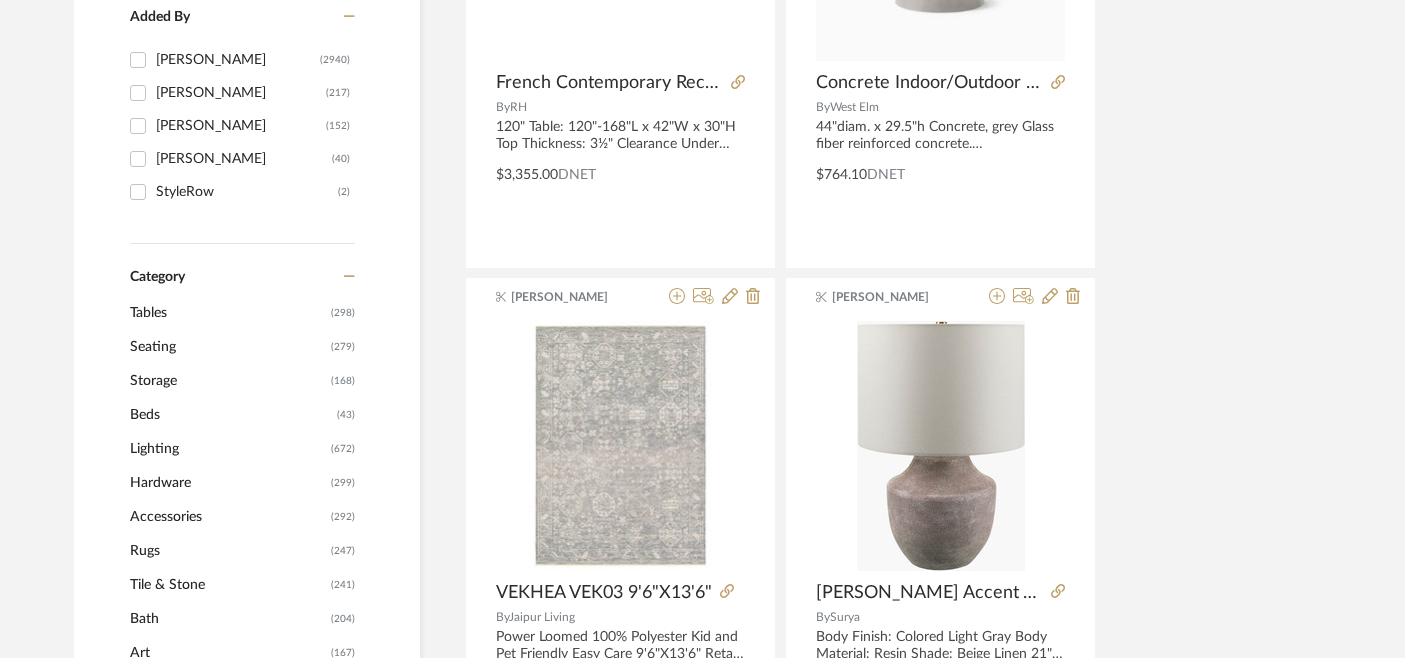 scroll, scrollTop: 656, scrollLeft: 0, axis: vertical 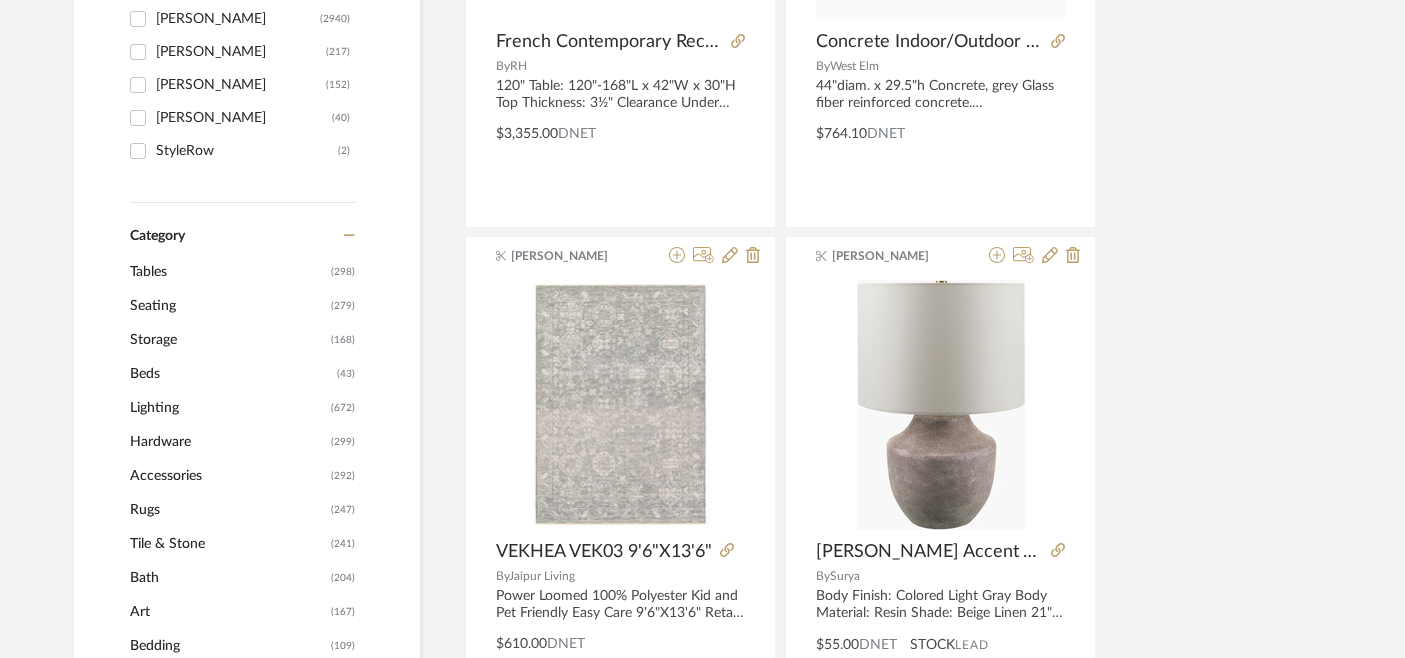 click on "Seating" 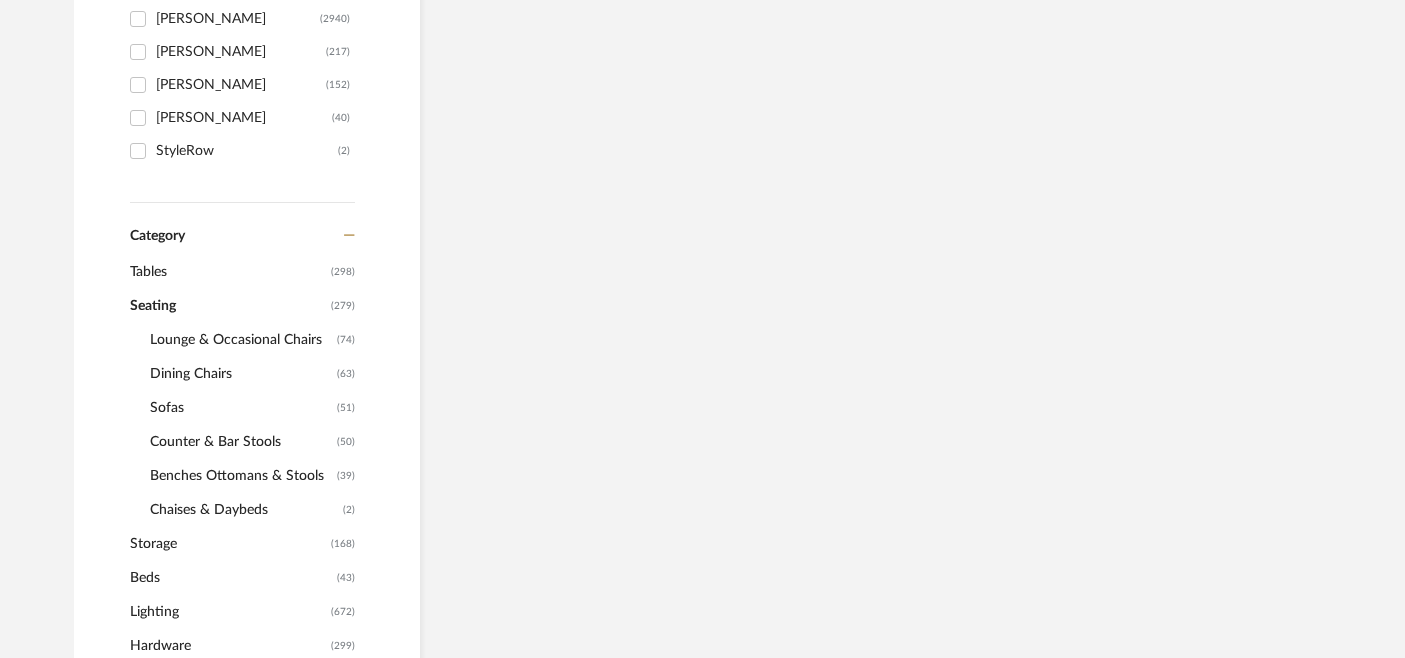 scroll, scrollTop: 653, scrollLeft: 0, axis: vertical 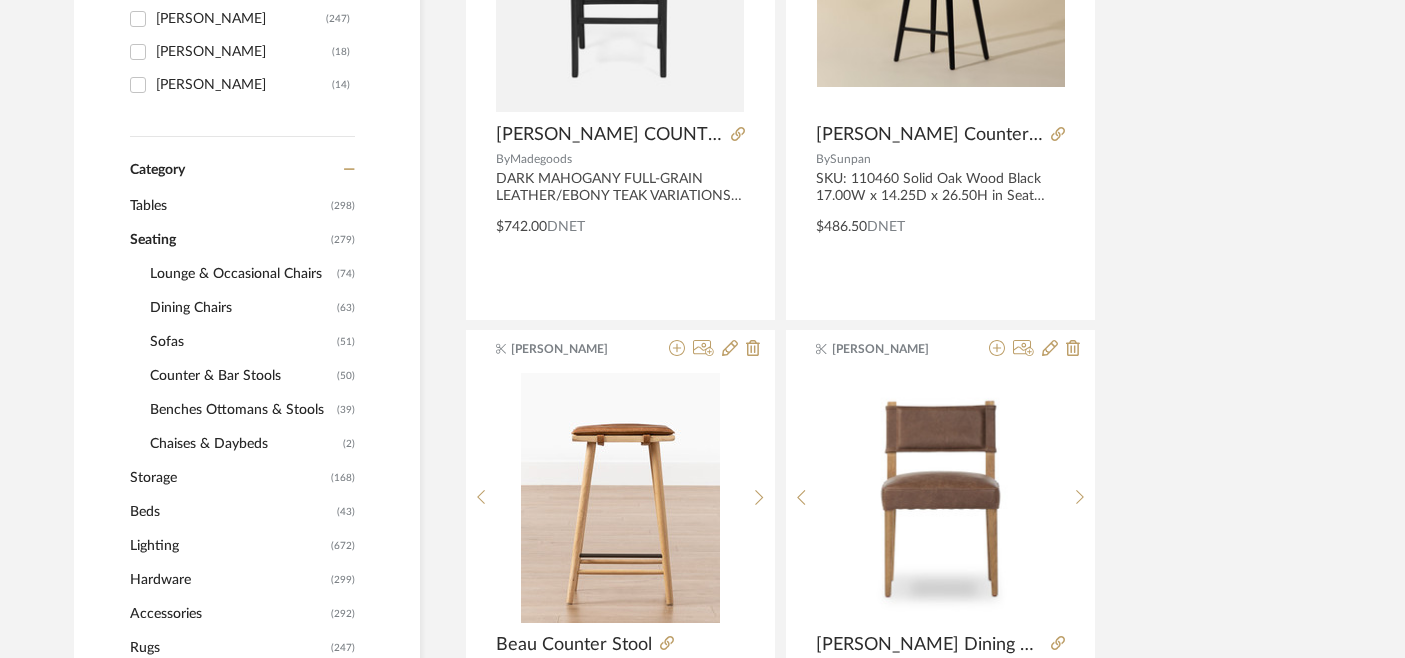 click on "Lounge & Occasional Chairs" 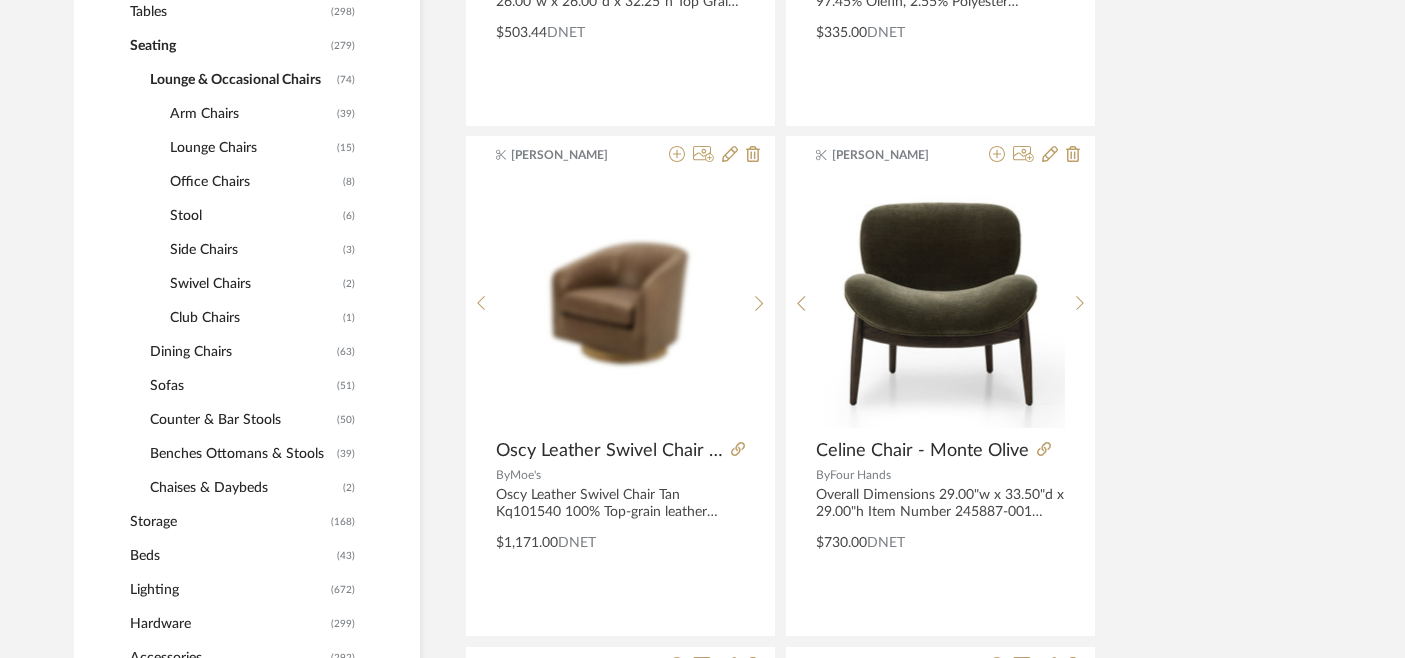 scroll, scrollTop: 852, scrollLeft: 0, axis: vertical 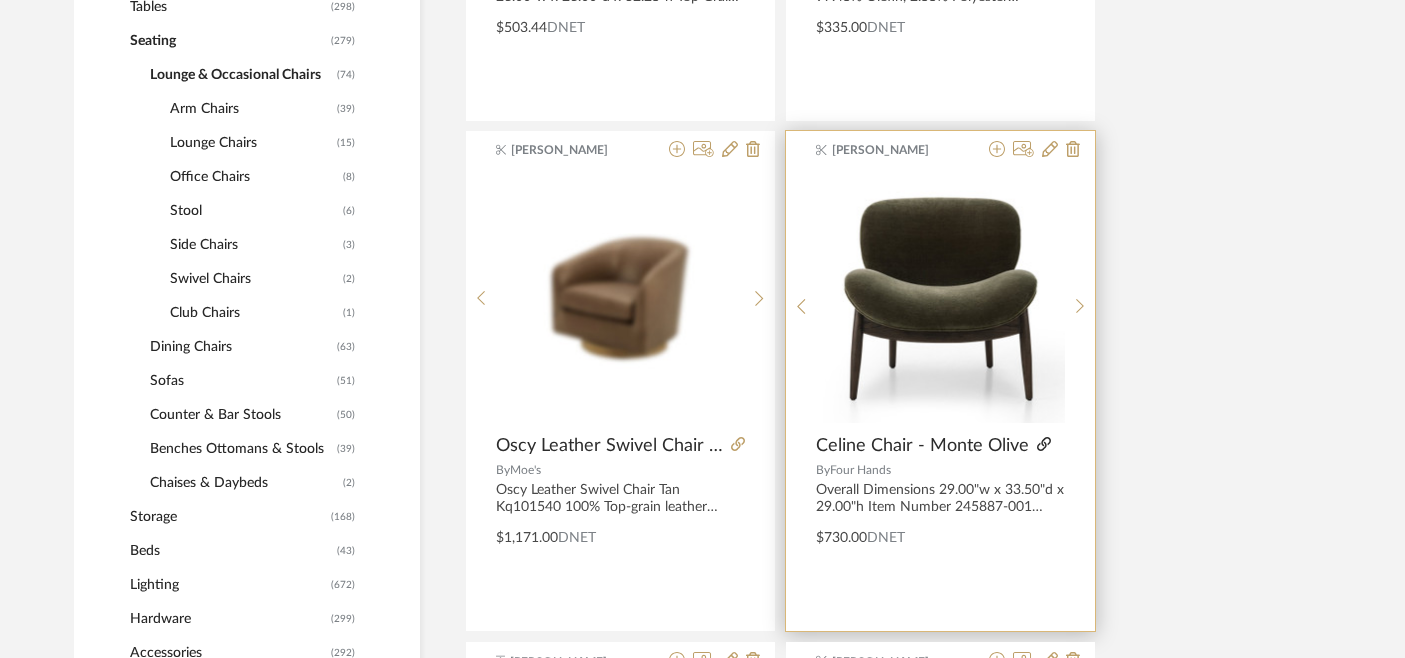 click 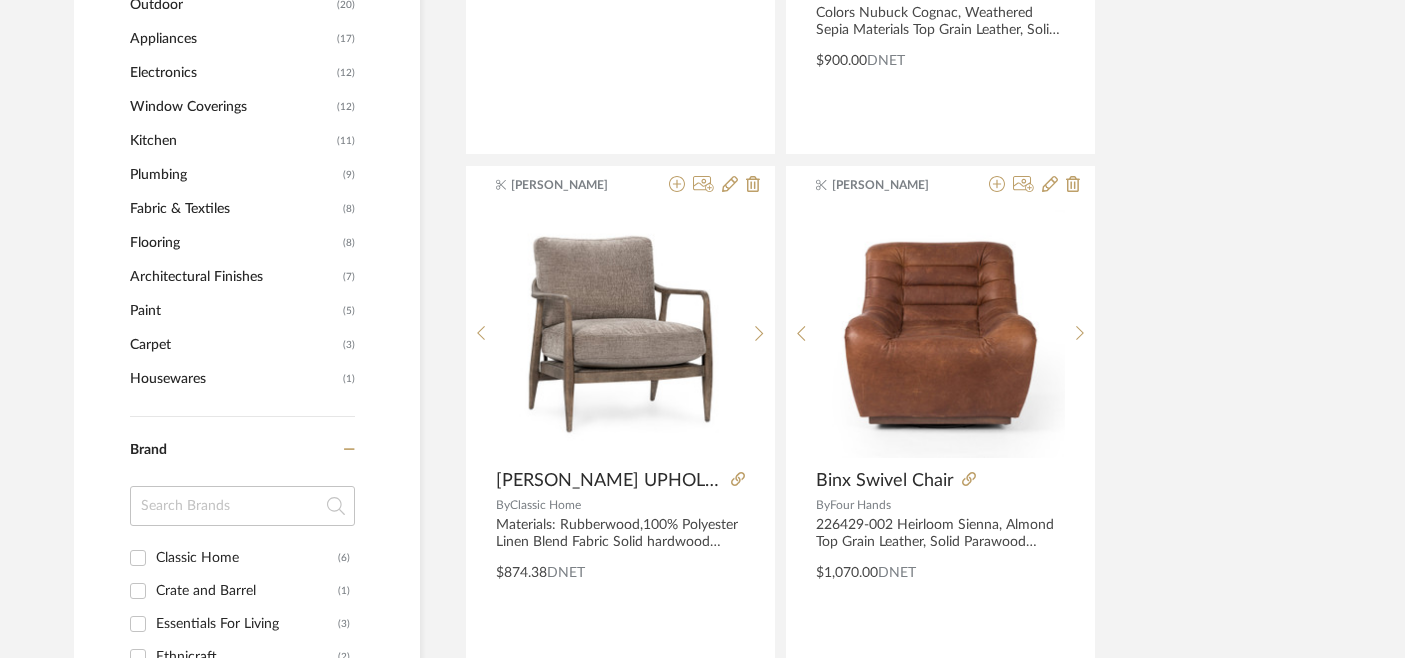 scroll, scrollTop: 1841, scrollLeft: 0, axis: vertical 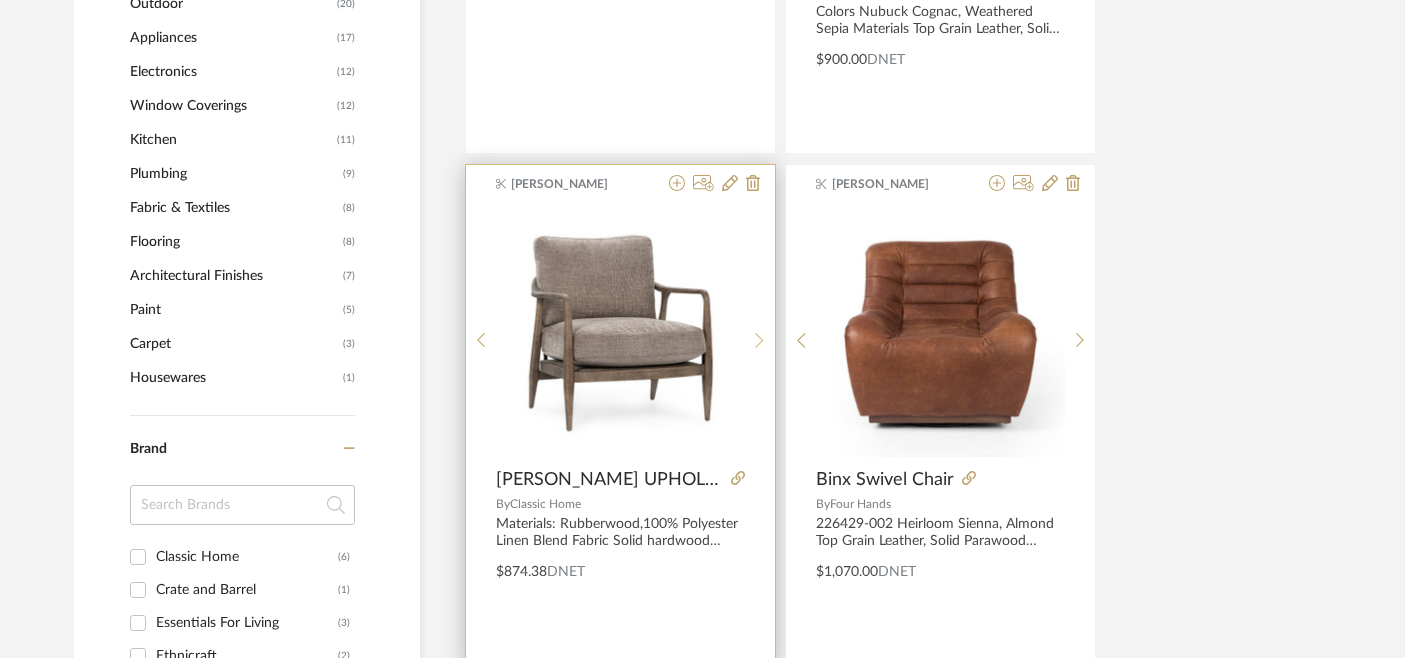 click at bounding box center (759, 341) 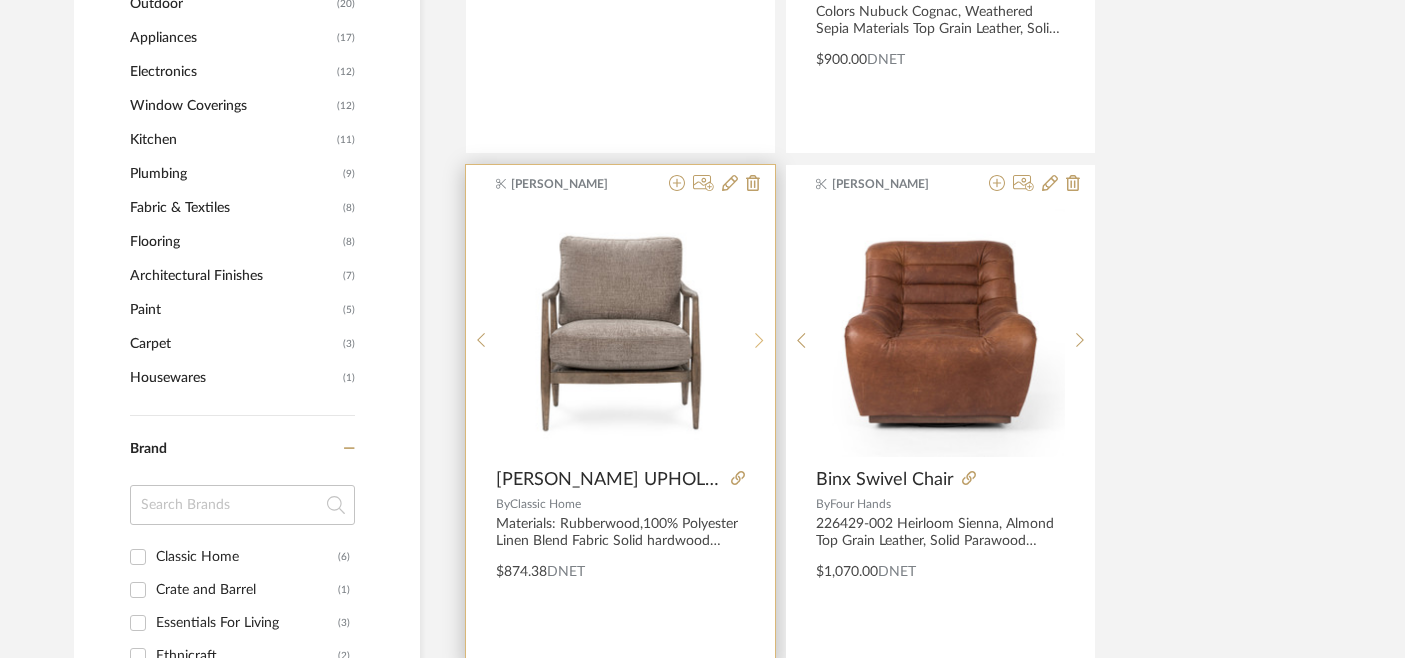 click at bounding box center [759, 341] 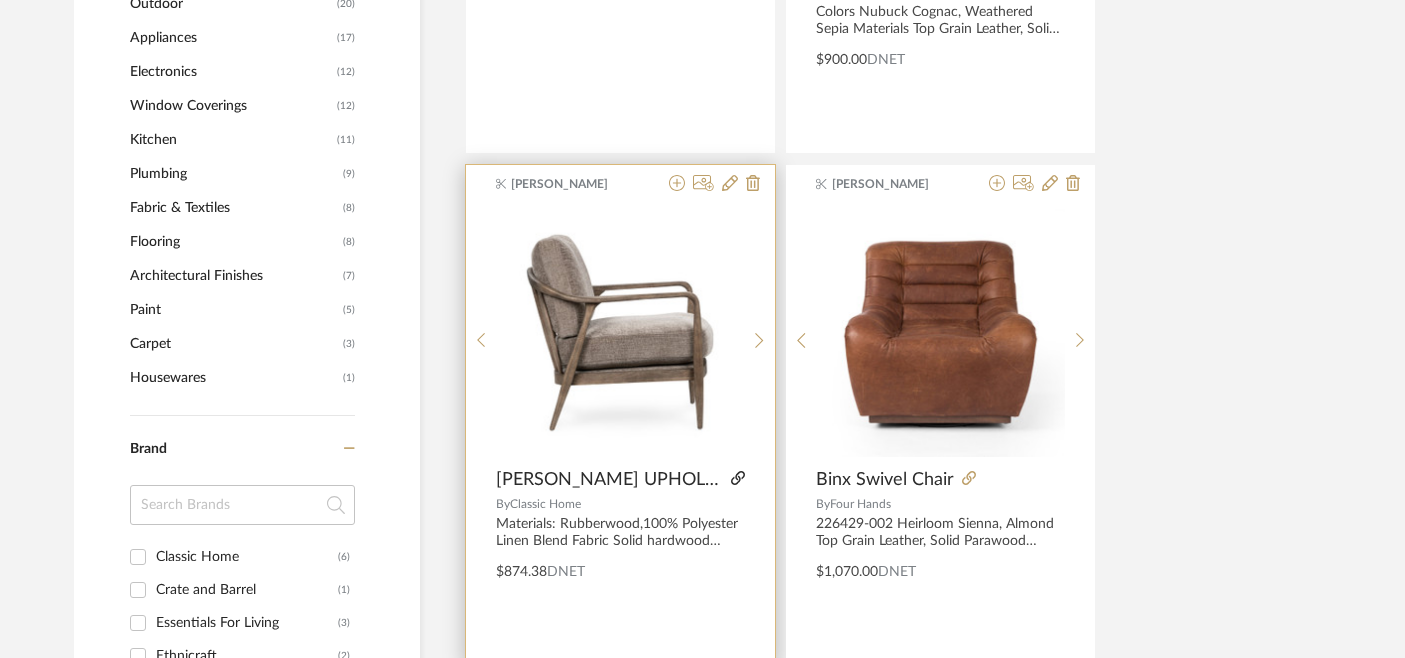 click 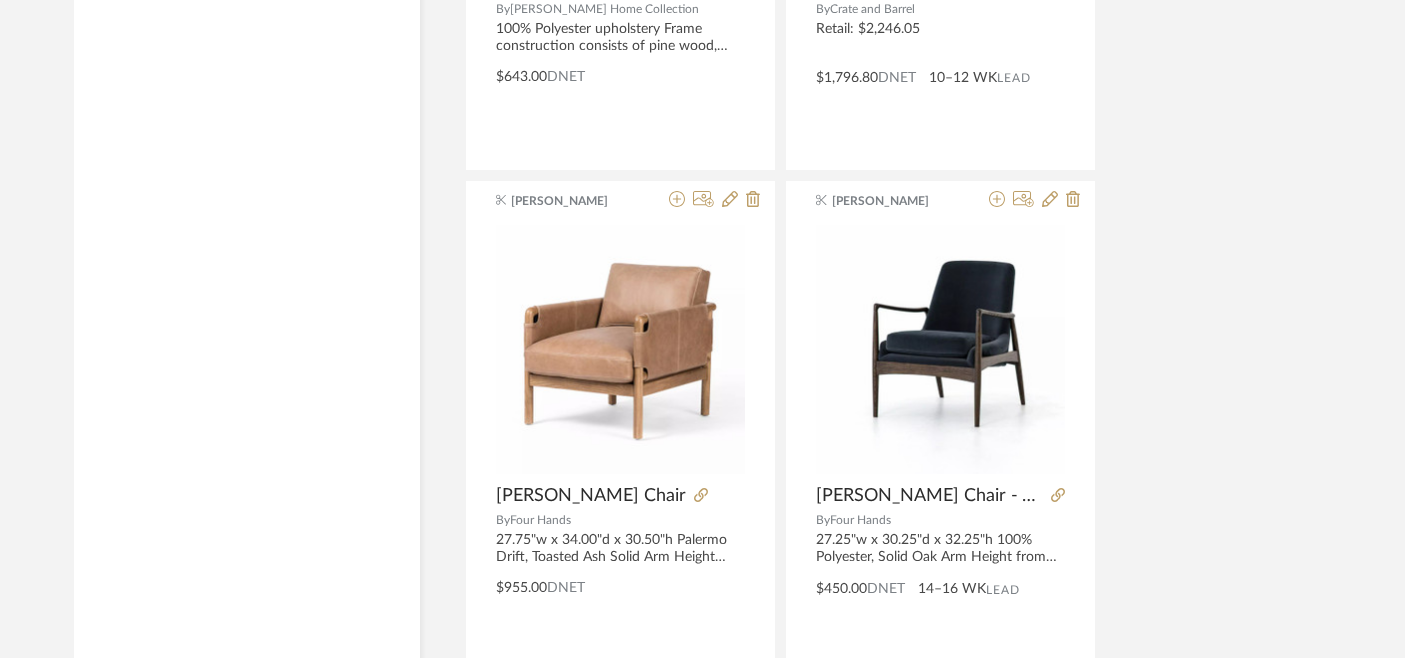scroll, scrollTop: 8475, scrollLeft: 0, axis: vertical 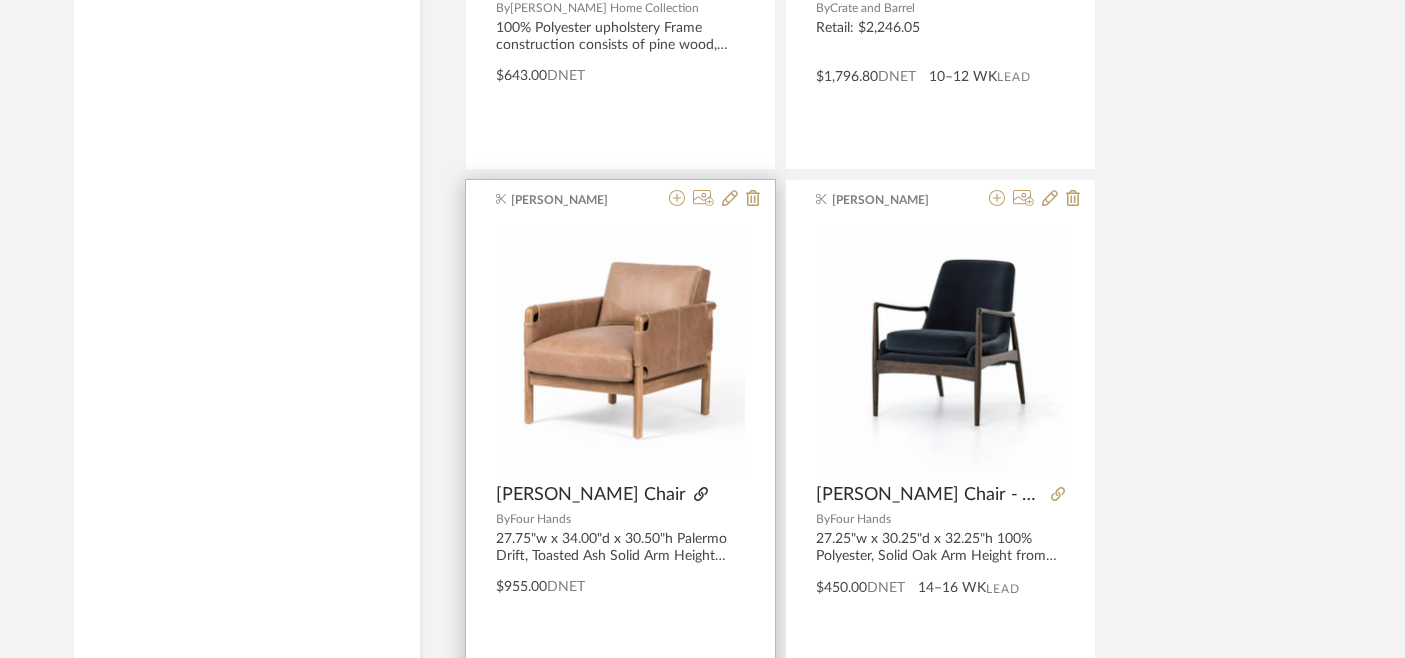 click 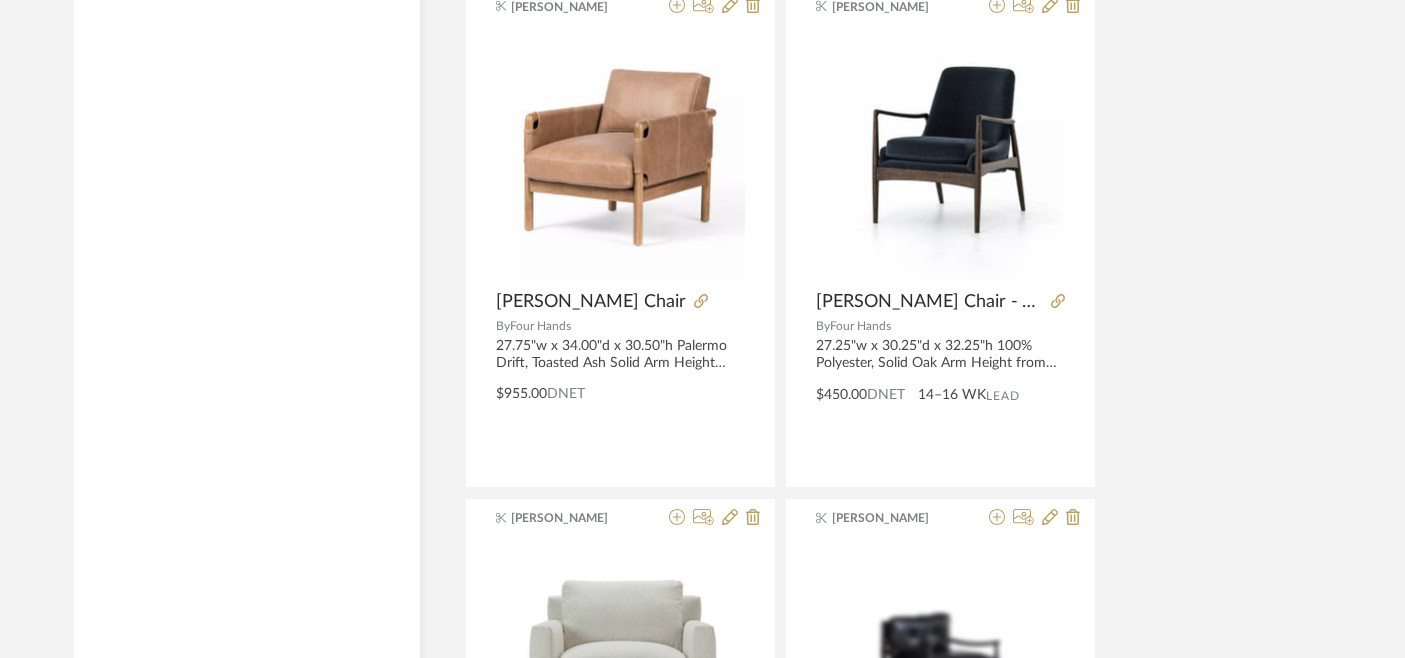 scroll, scrollTop: 8629, scrollLeft: 0, axis: vertical 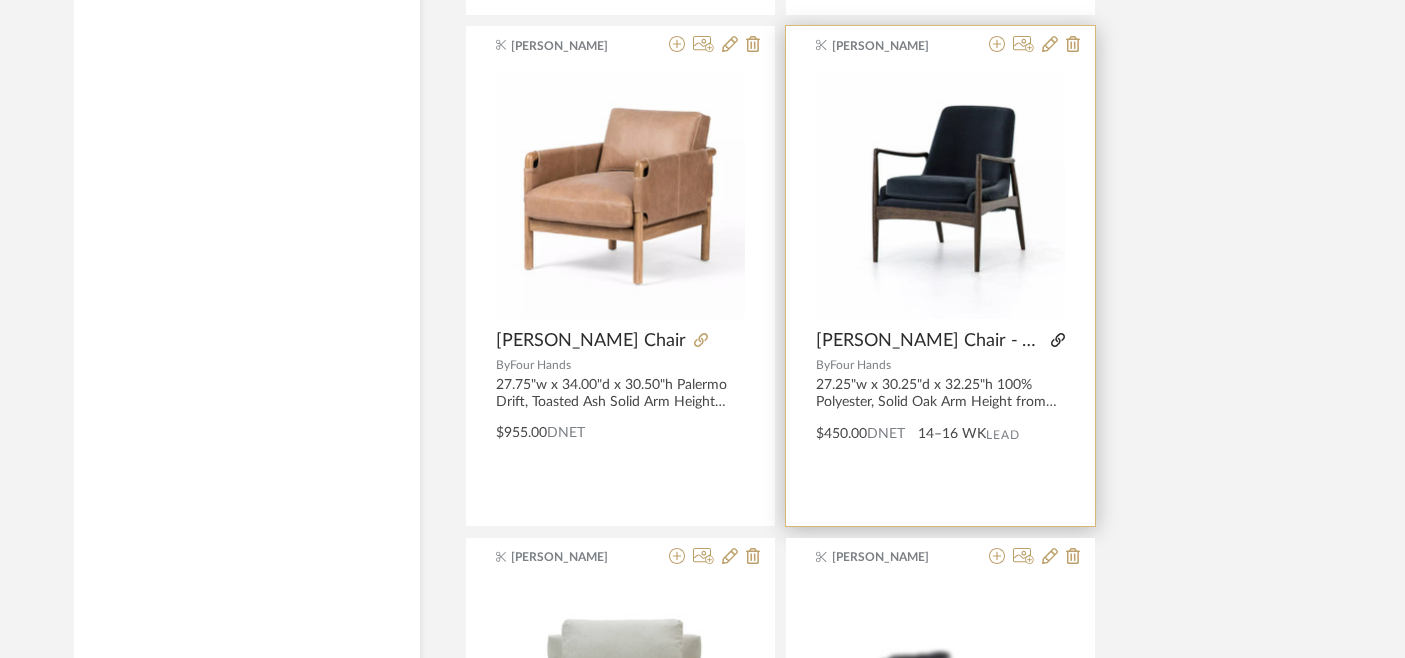 click 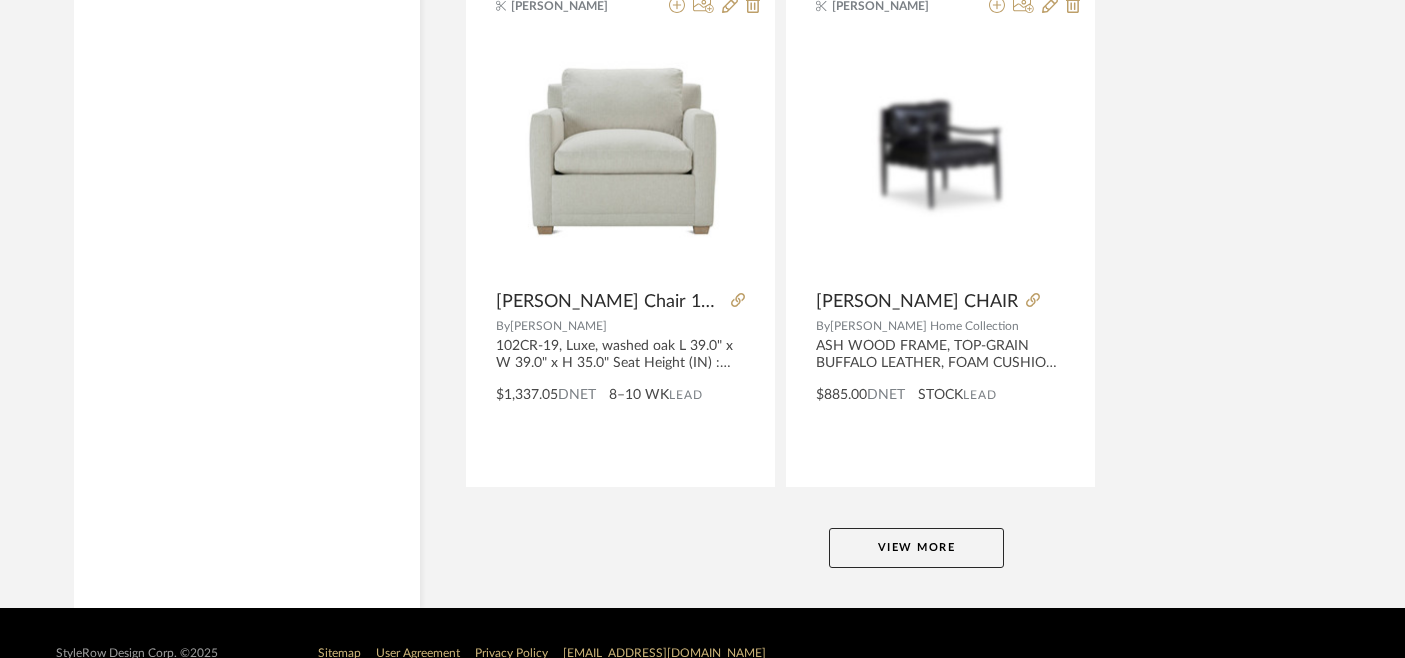scroll, scrollTop: 9221, scrollLeft: 0, axis: vertical 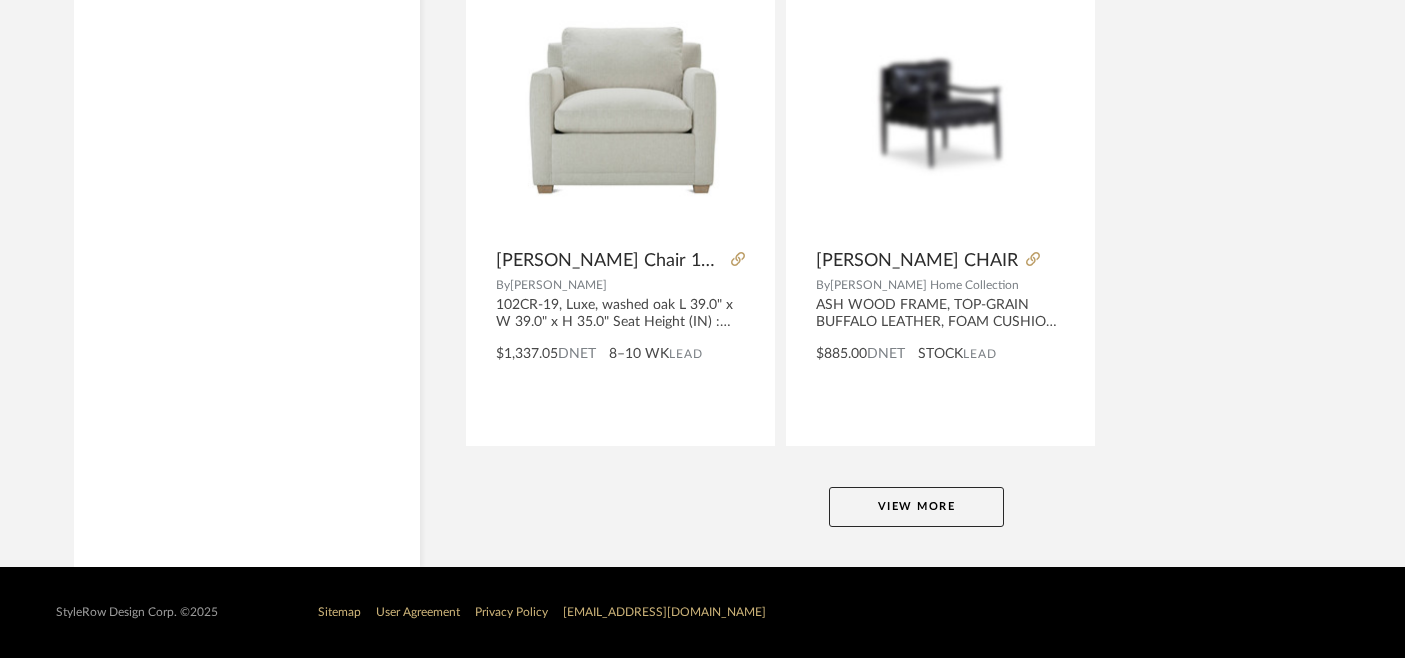 click on "View More" 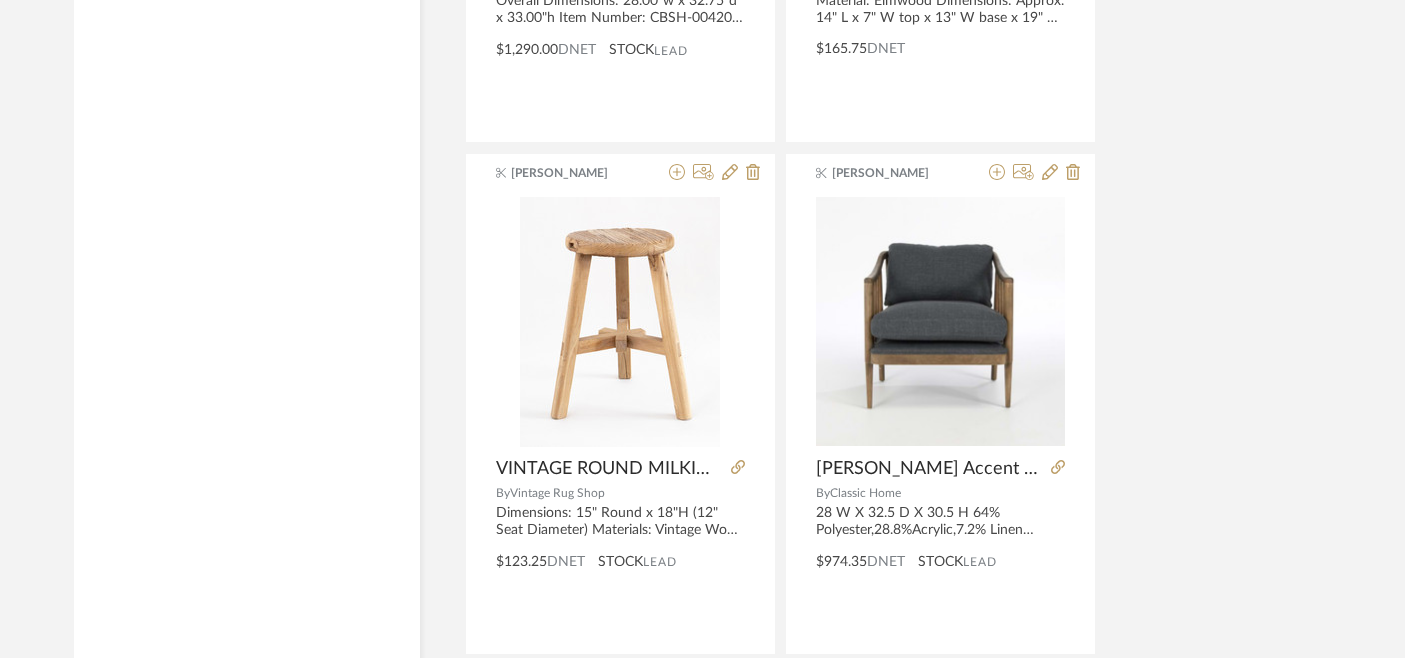 scroll, scrollTop: 11057, scrollLeft: 0, axis: vertical 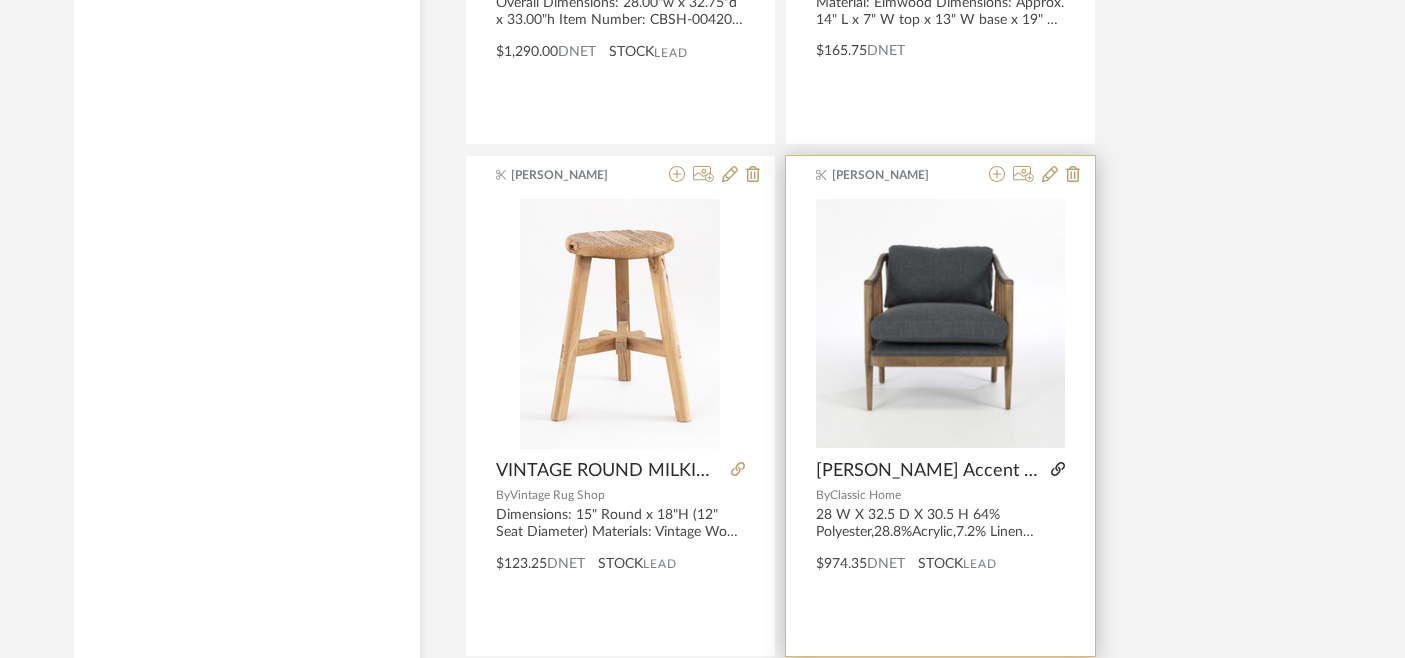 click 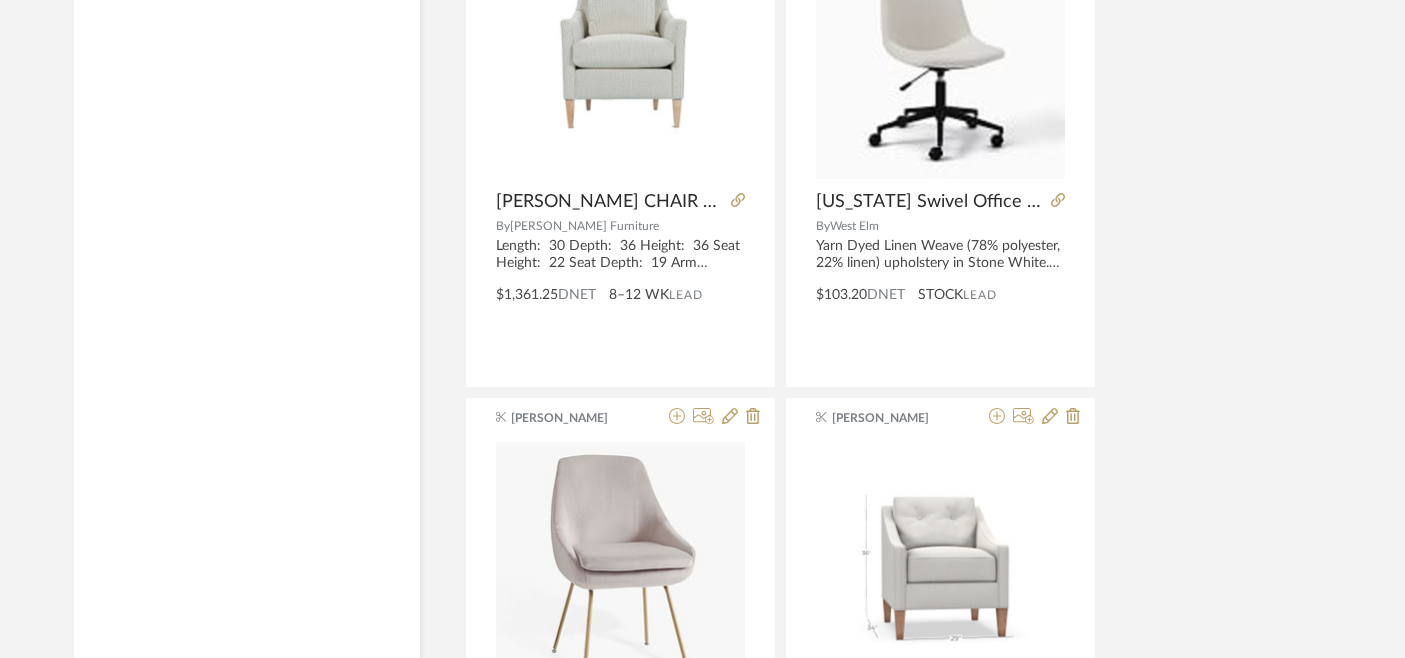 scroll, scrollTop: 12362, scrollLeft: 0, axis: vertical 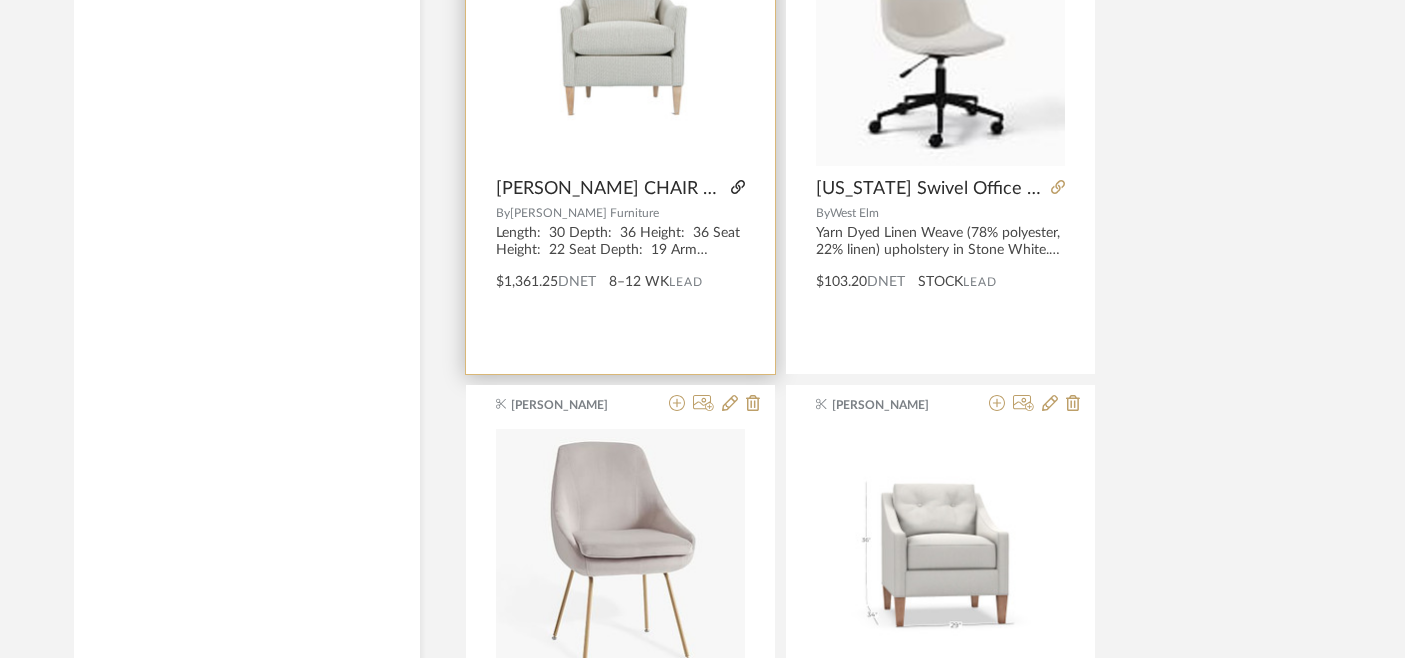 click 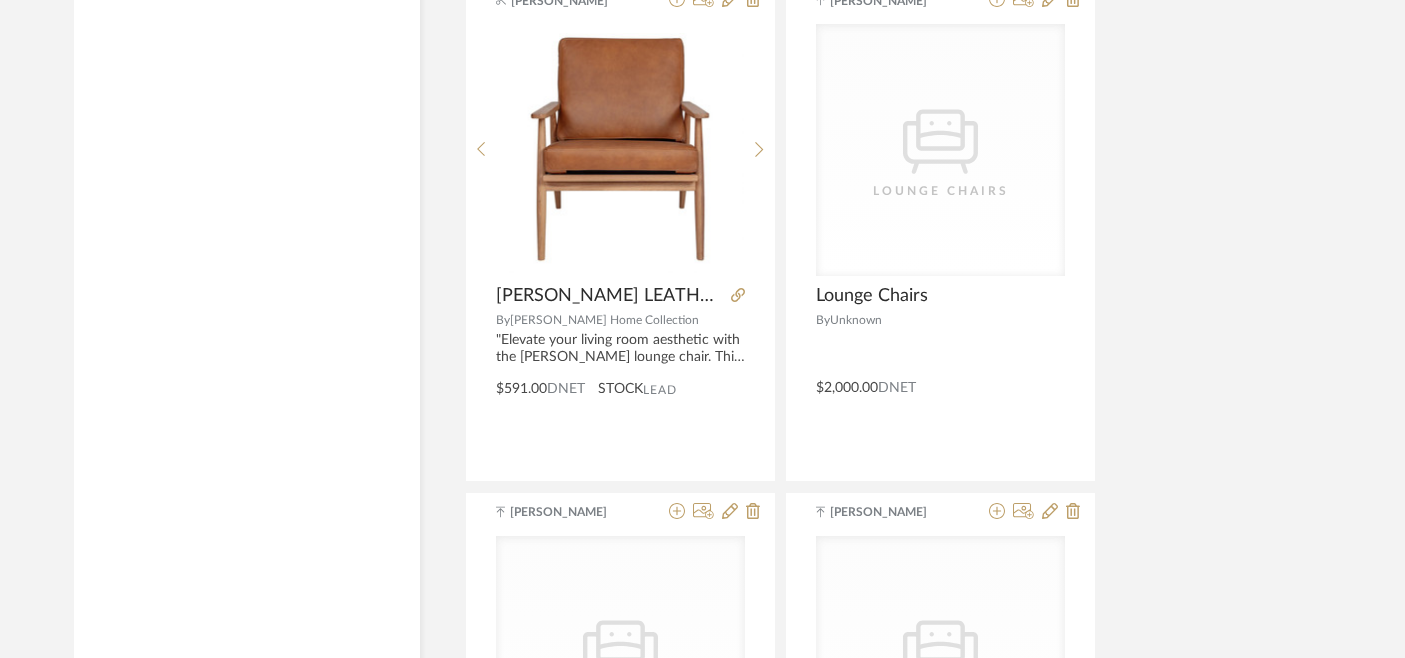 scroll, scrollTop: 17912, scrollLeft: 0, axis: vertical 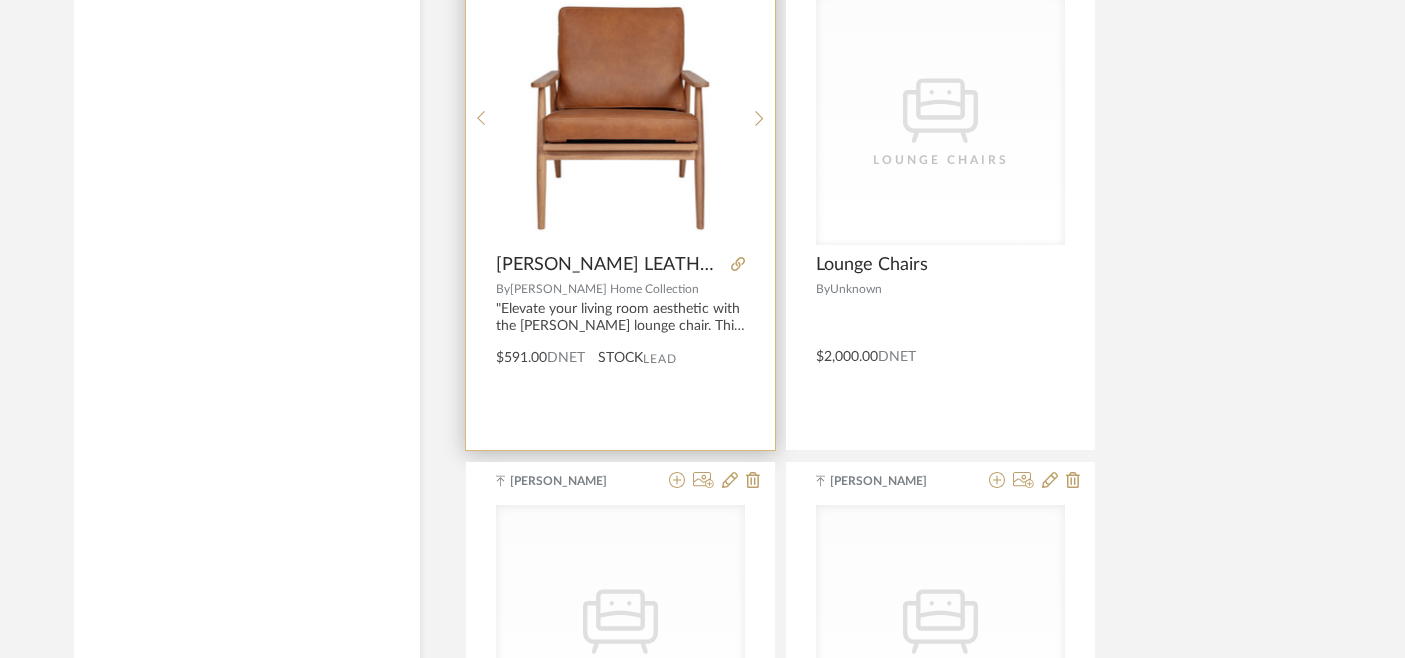 click at bounding box center (734, 265) 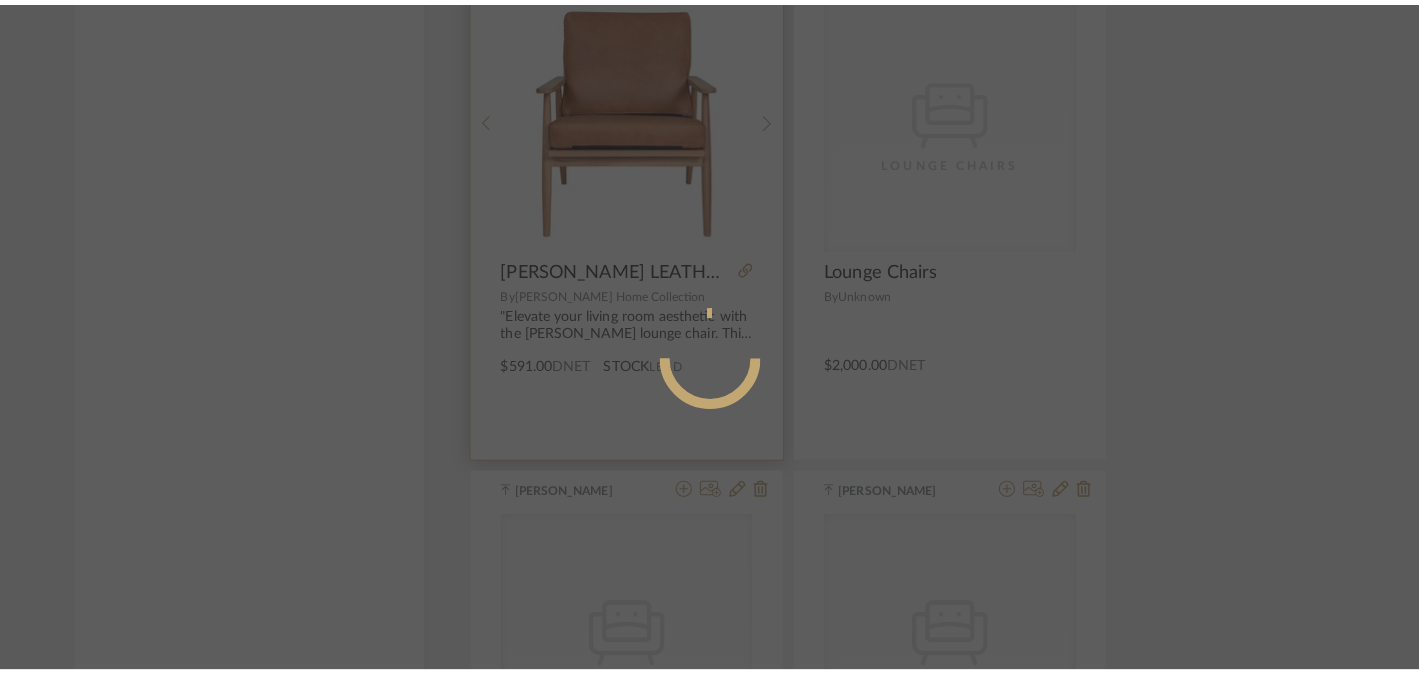 scroll, scrollTop: 0, scrollLeft: 0, axis: both 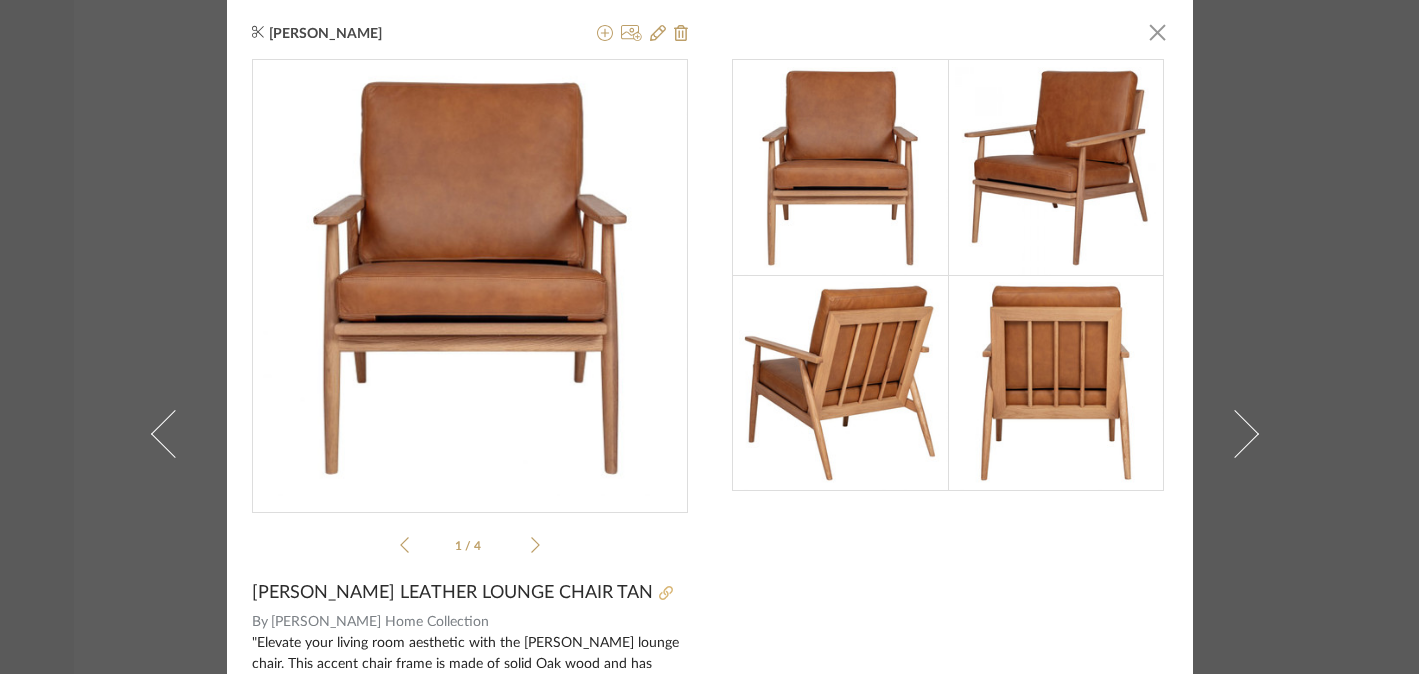 click 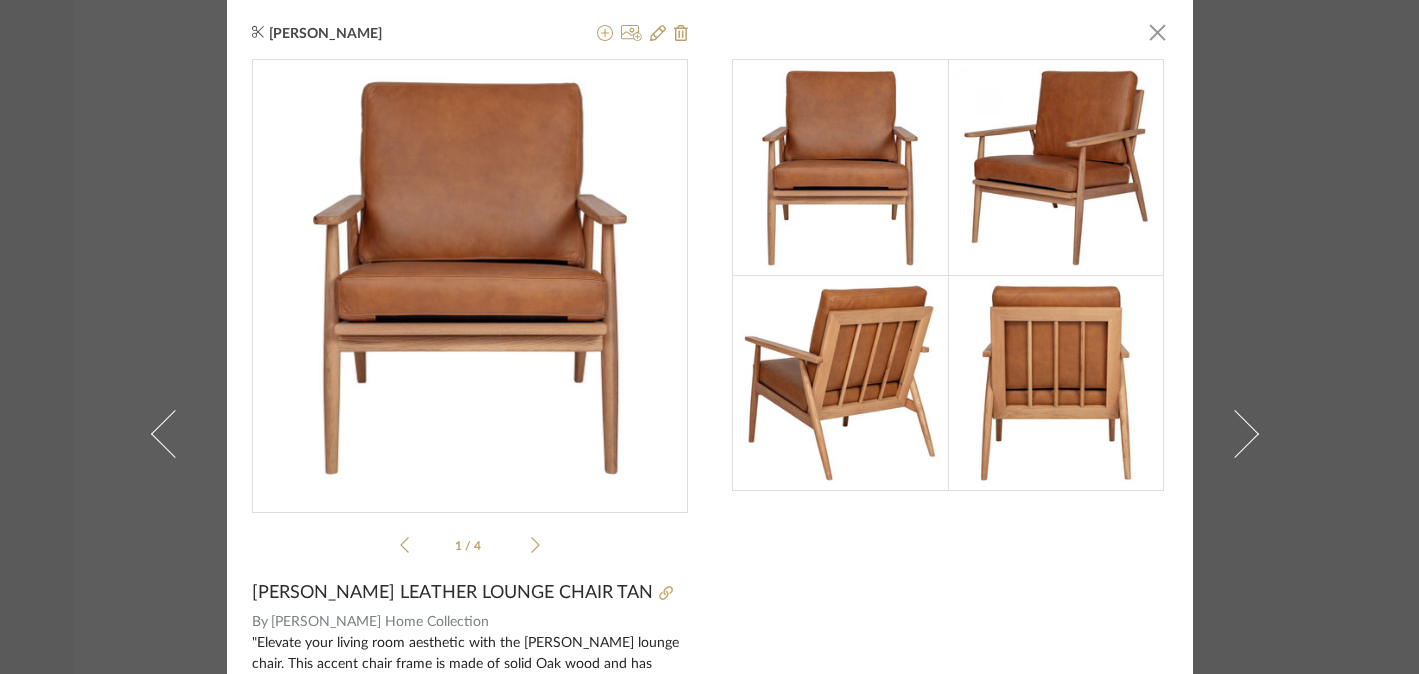 click on "[PERSON_NAME] × 1 / 4 [PERSON_NAME] LEATHER LOUNGE CHAIR TAN By [PERSON_NAME] Home Collection "Elevate your living room aesthetic with the [PERSON_NAME] lounge chair. This accent chair frame is made of solid Oak wood and has easily removable foam cushioning. The natural wood finish and rounded edges give an organic look that elevates the [PERSON_NAME] lounge chair's contemporary styling for your home.\nThis item is unavailable in [GEOGRAPHIC_DATA]."
"Upholstery: Top Grain Leather"
"Solid Oak"
"Camel Leather 2342 (YC-Camel Leather 2342)"
Dimensions: 26"W x 30.5"D x 28.5"H
Seat Height: 18"
Retail $1400 See more $591.00  DNET  STOCK   Lead Notes Retail $1400 Dimensions: 26"W x 30.5"D x 28.5"H
Seat Height: 18"
Back Height: 19"
Arm Height: 9"" at bounding box center [709, 337] 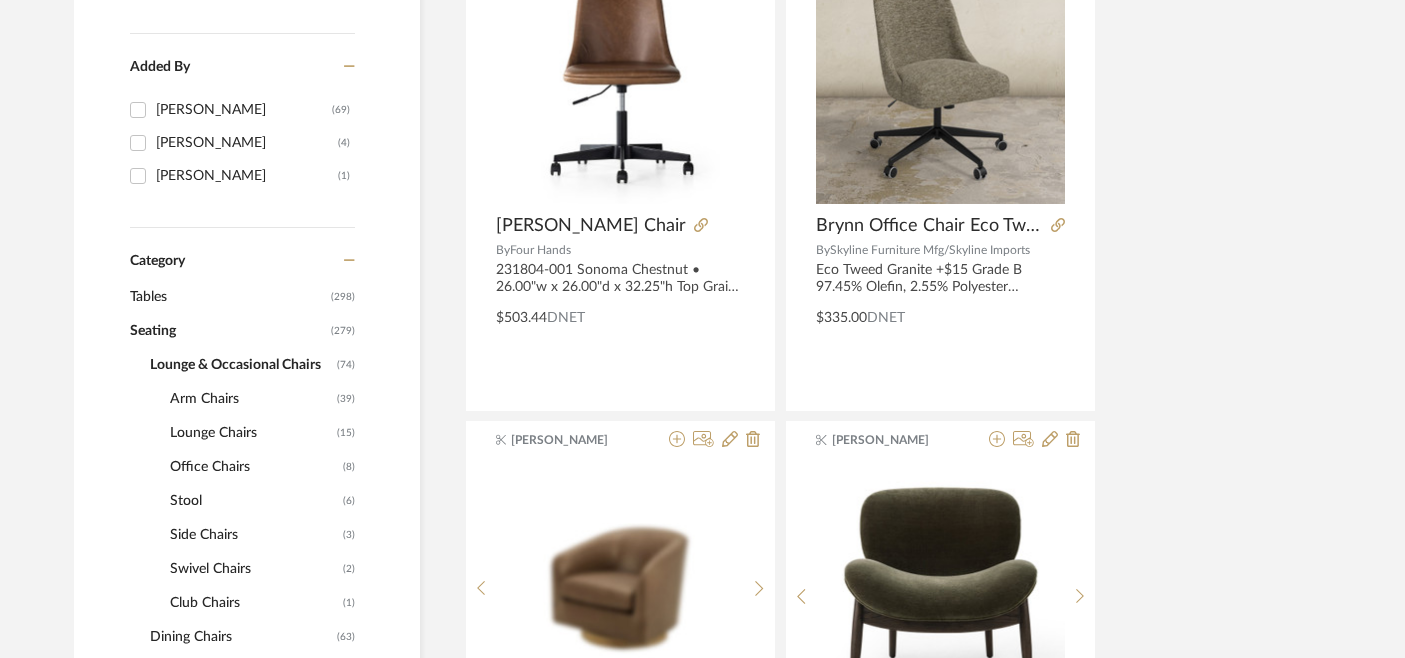 scroll, scrollTop: 525, scrollLeft: 0, axis: vertical 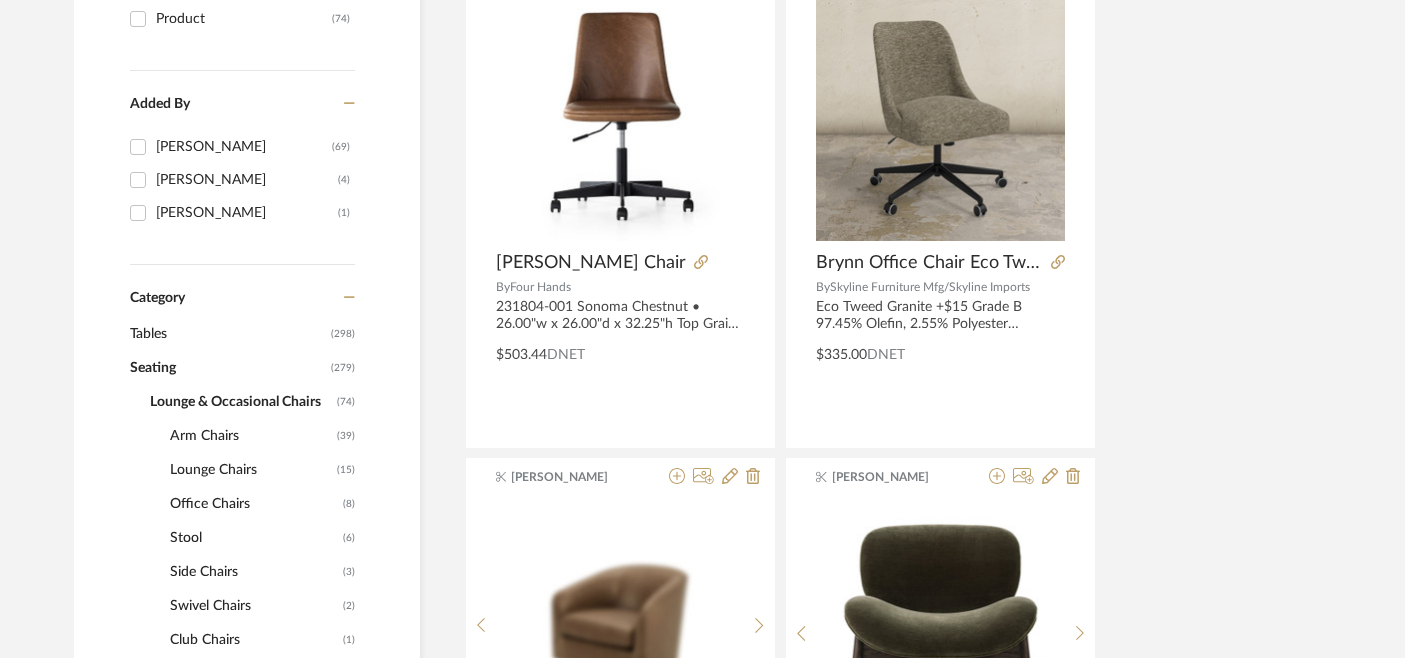click on "Seating" 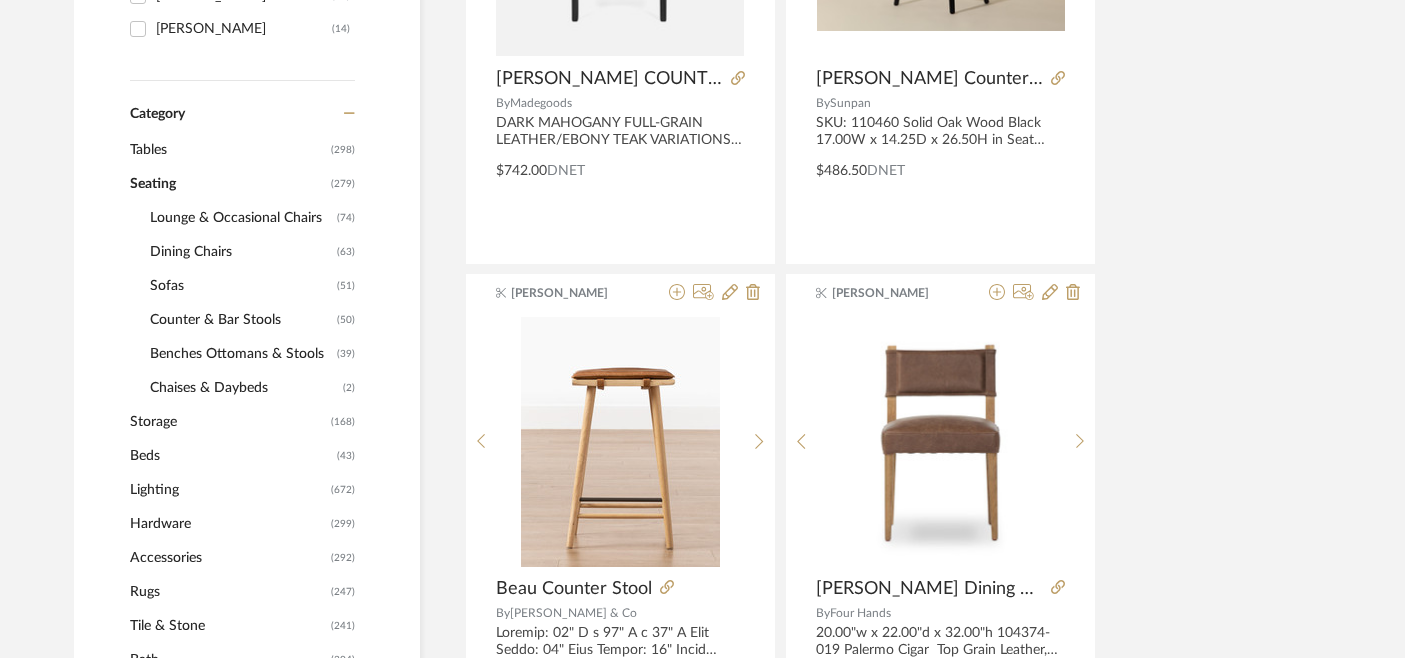 click on "Storage" 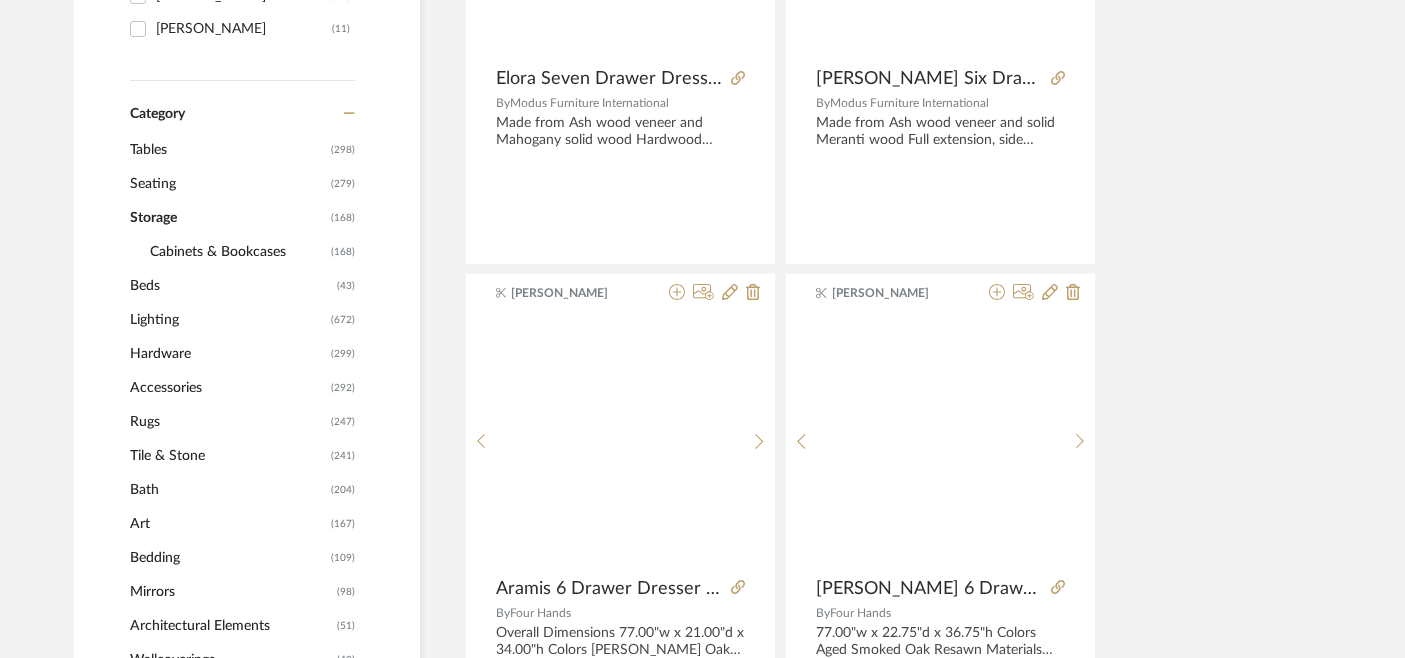 scroll, scrollTop: 742, scrollLeft: 0, axis: vertical 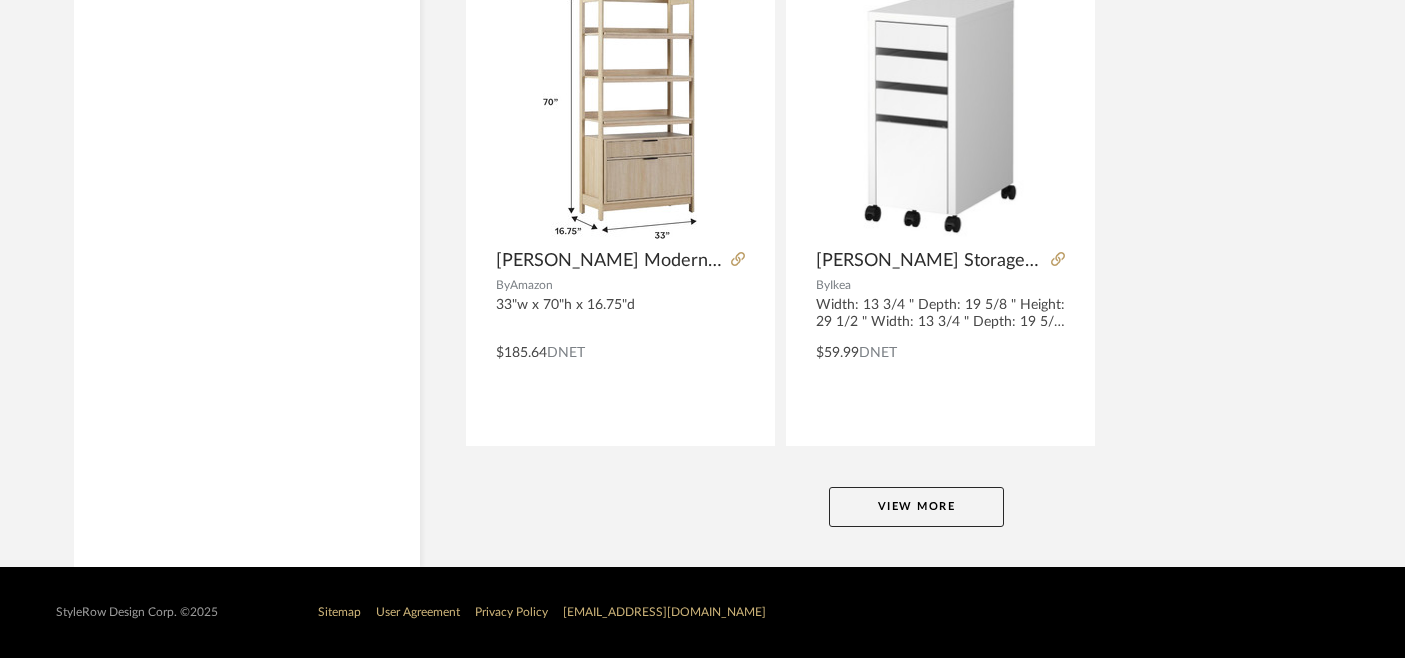 click on "View More" 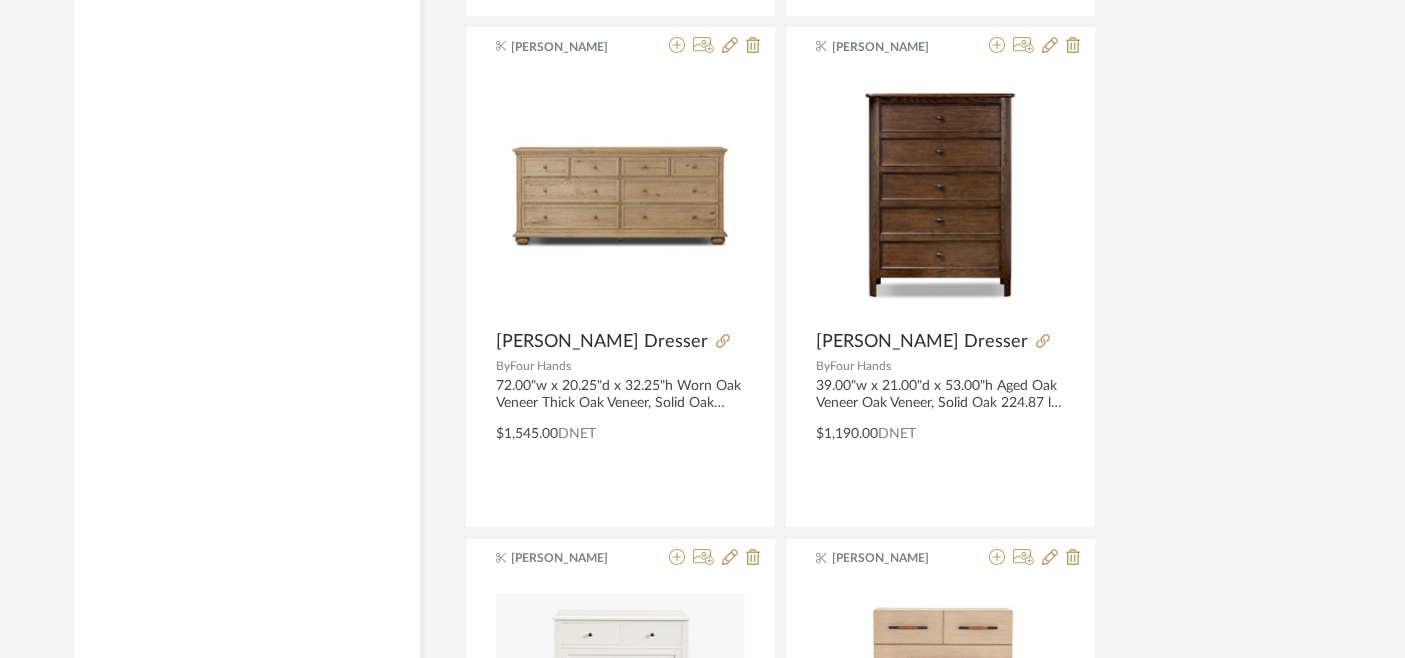 scroll, scrollTop: 11696, scrollLeft: 0, axis: vertical 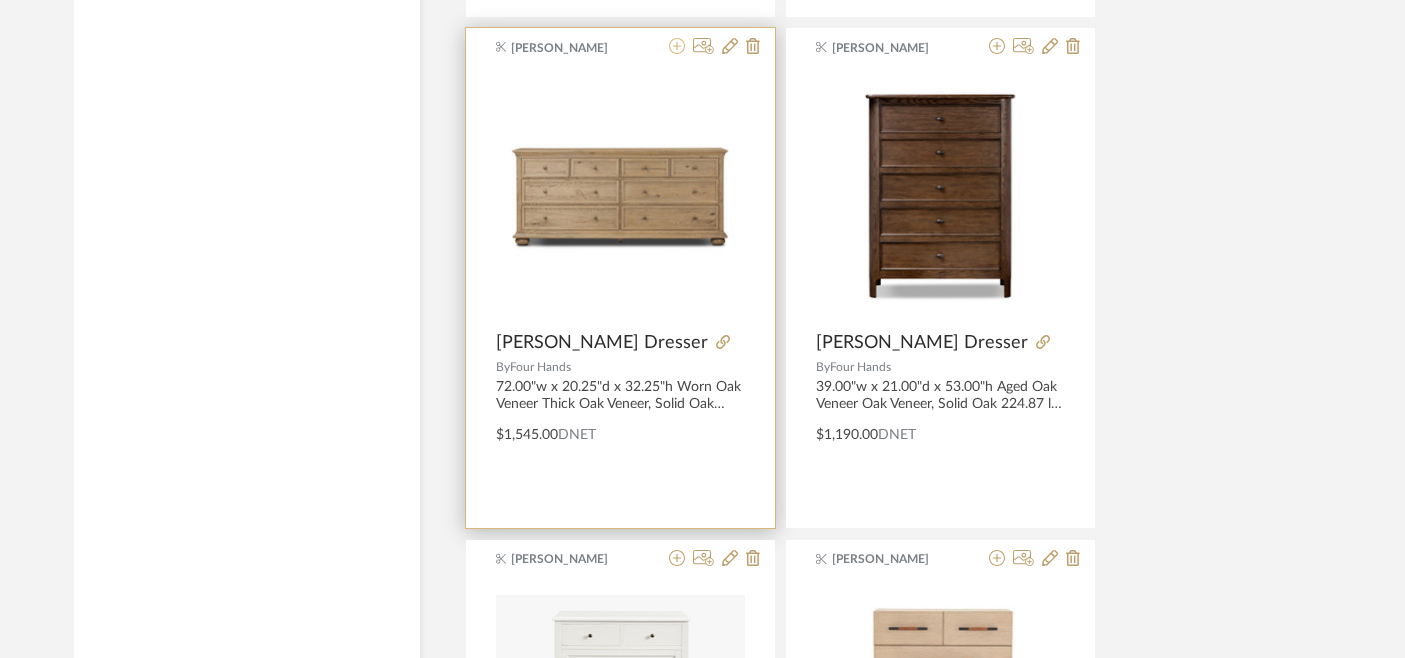 click 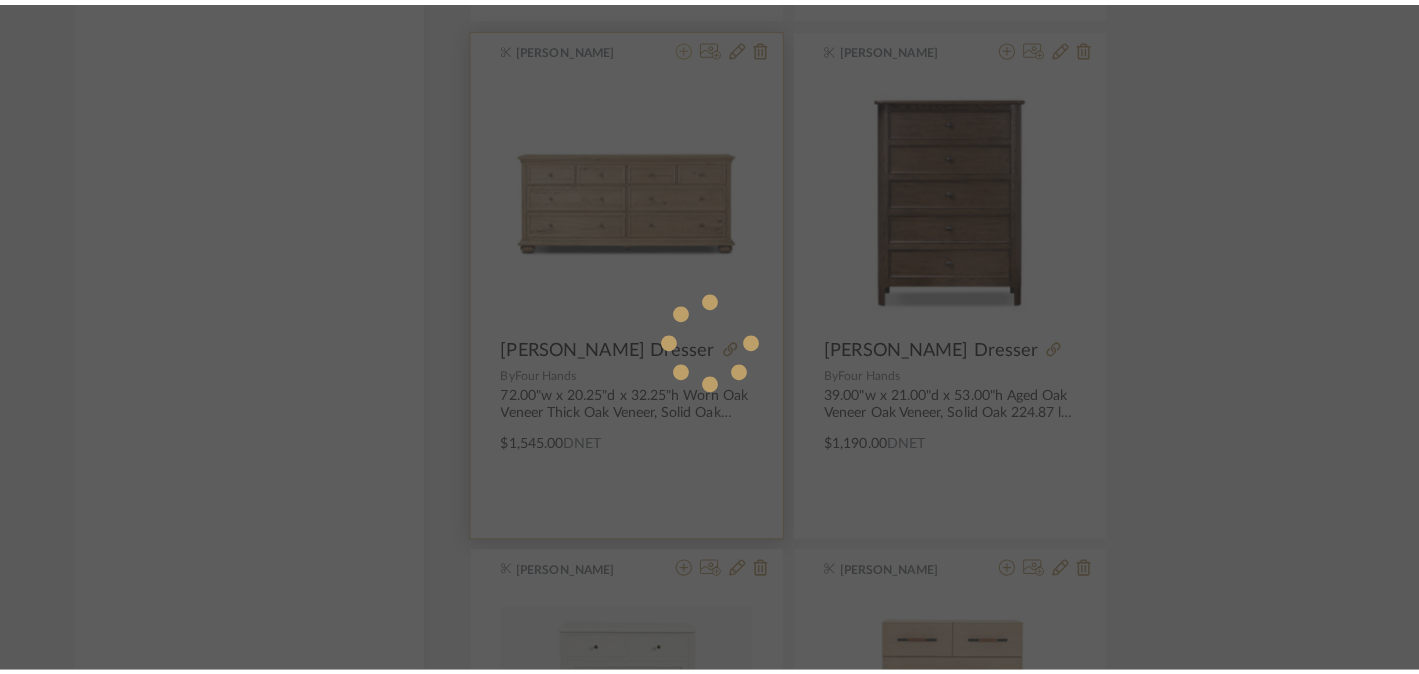 scroll, scrollTop: 0, scrollLeft: 0, axis: both 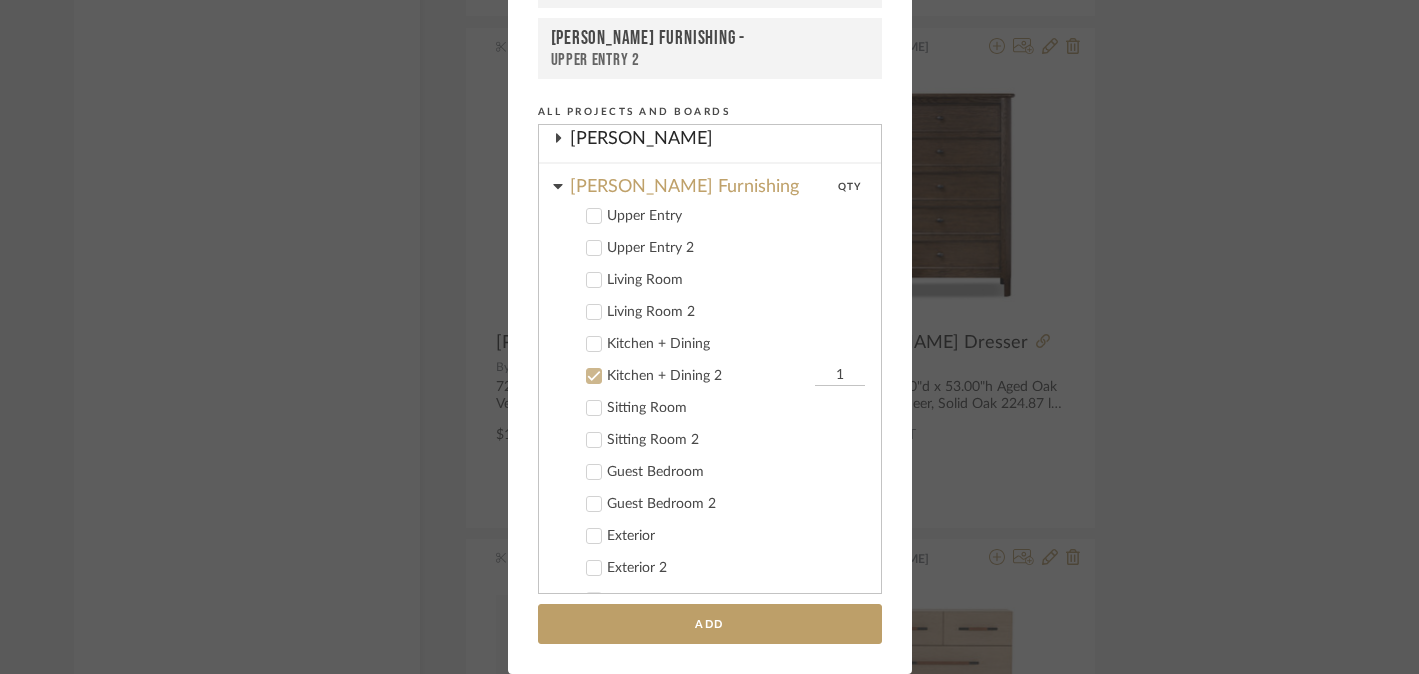 click 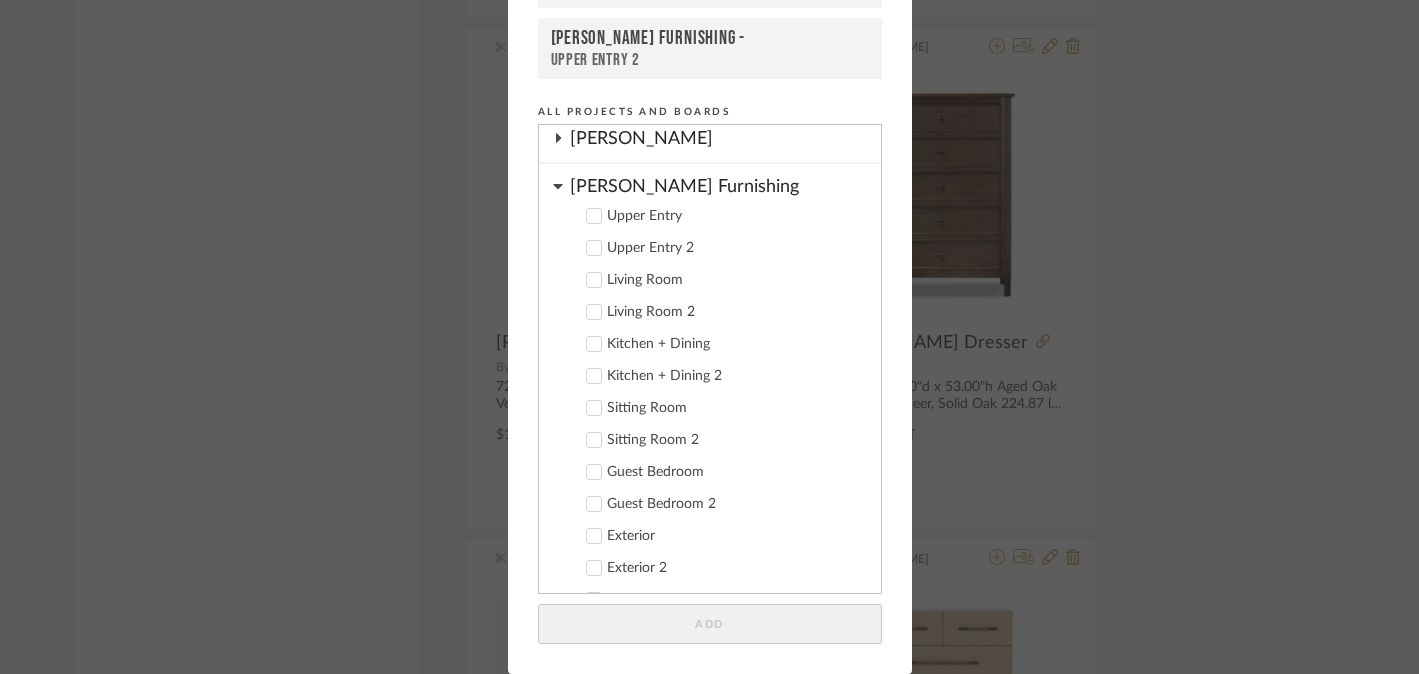 click 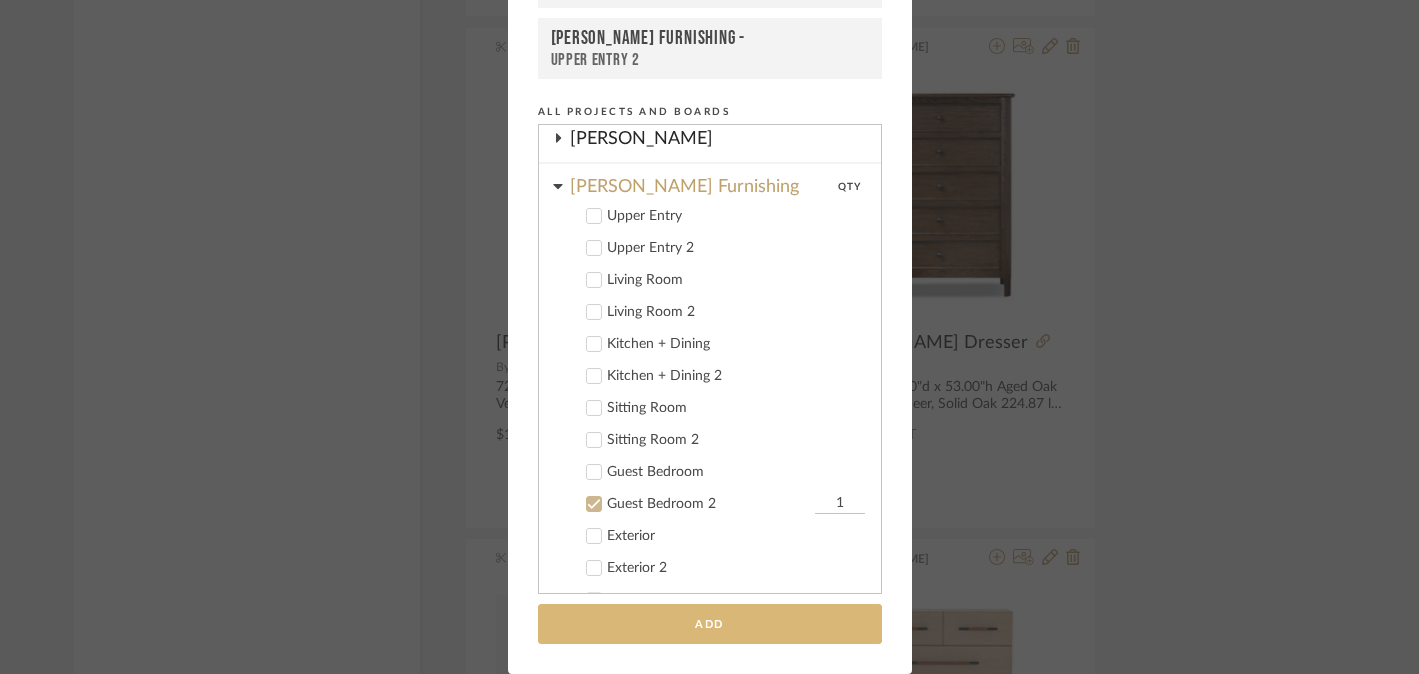 click on "Add" at bounding box center (710, 624) 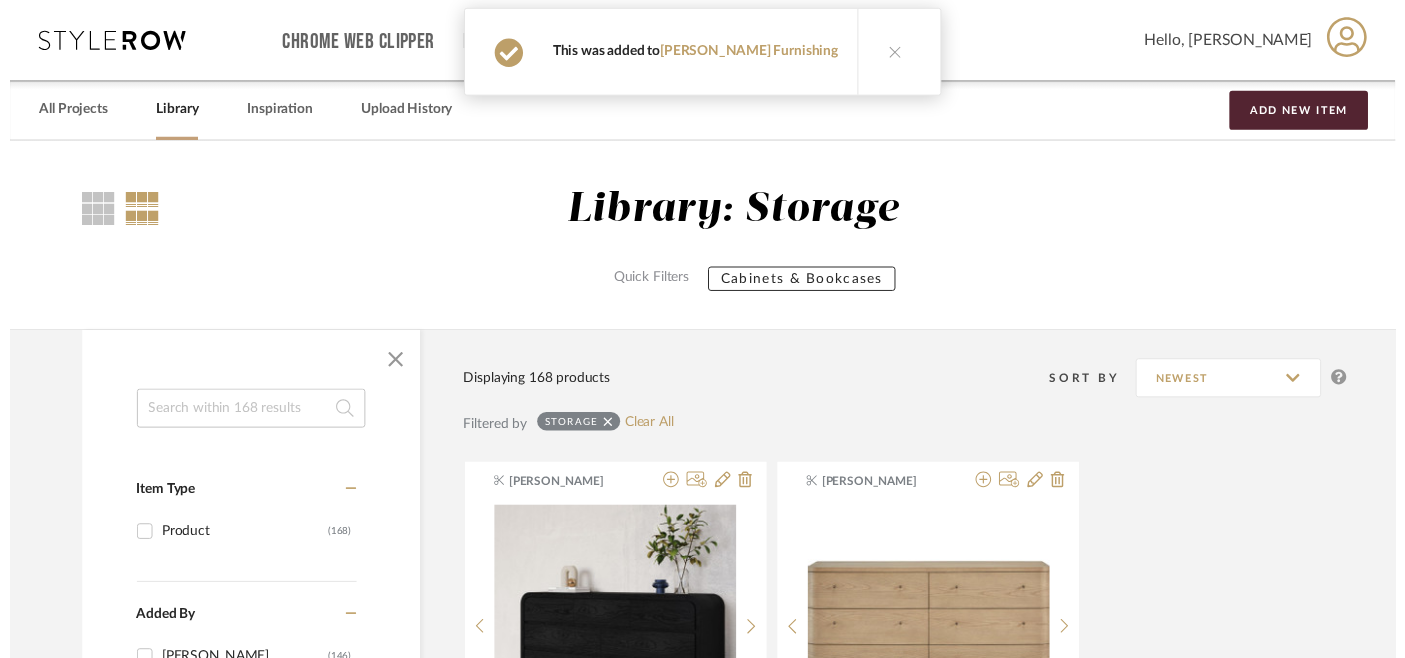scroll, scrollTop: 11696, scrollLeft: 0, axis: vertical 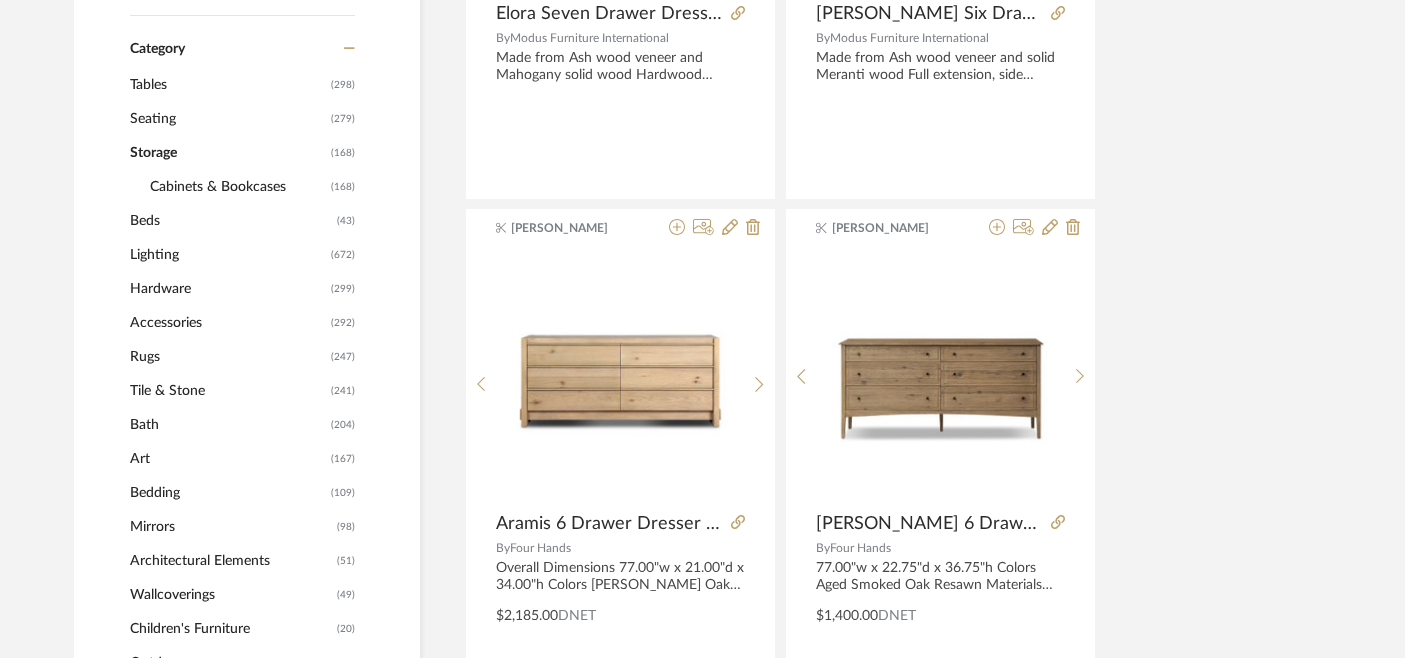 click on "Tables" 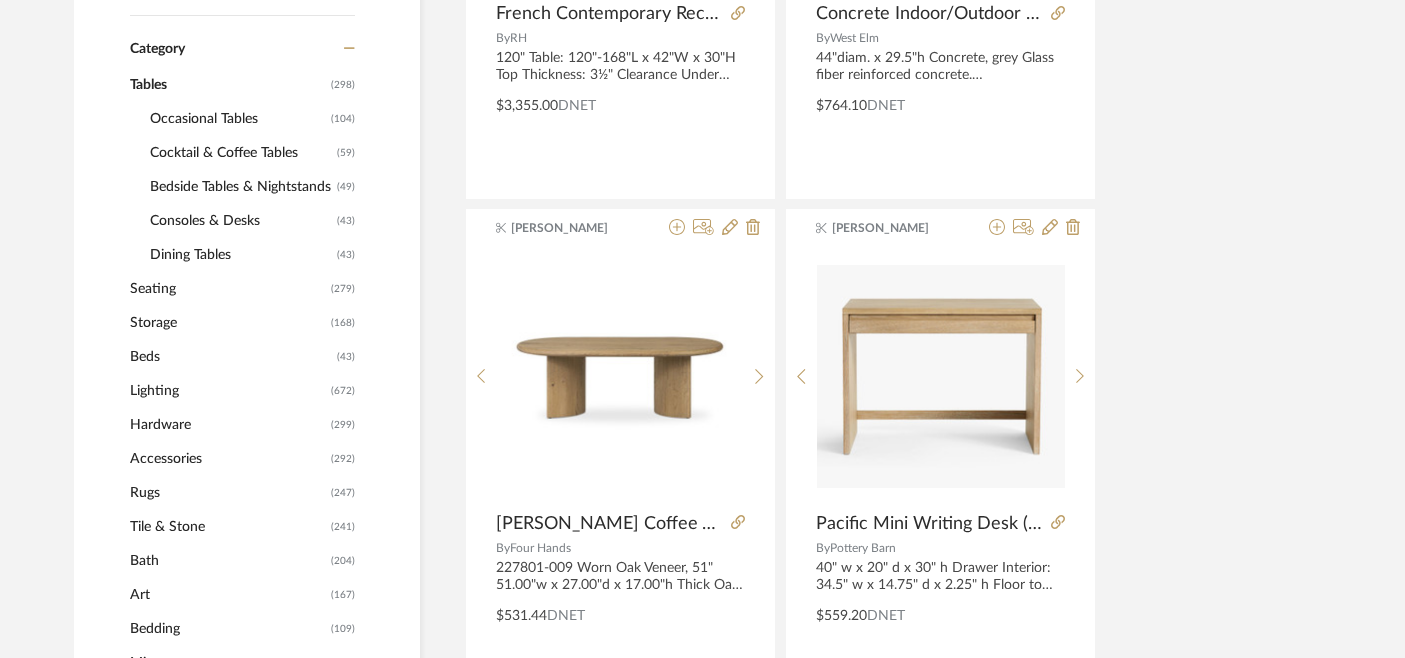 click on "Cocktail & Coffee Tables" 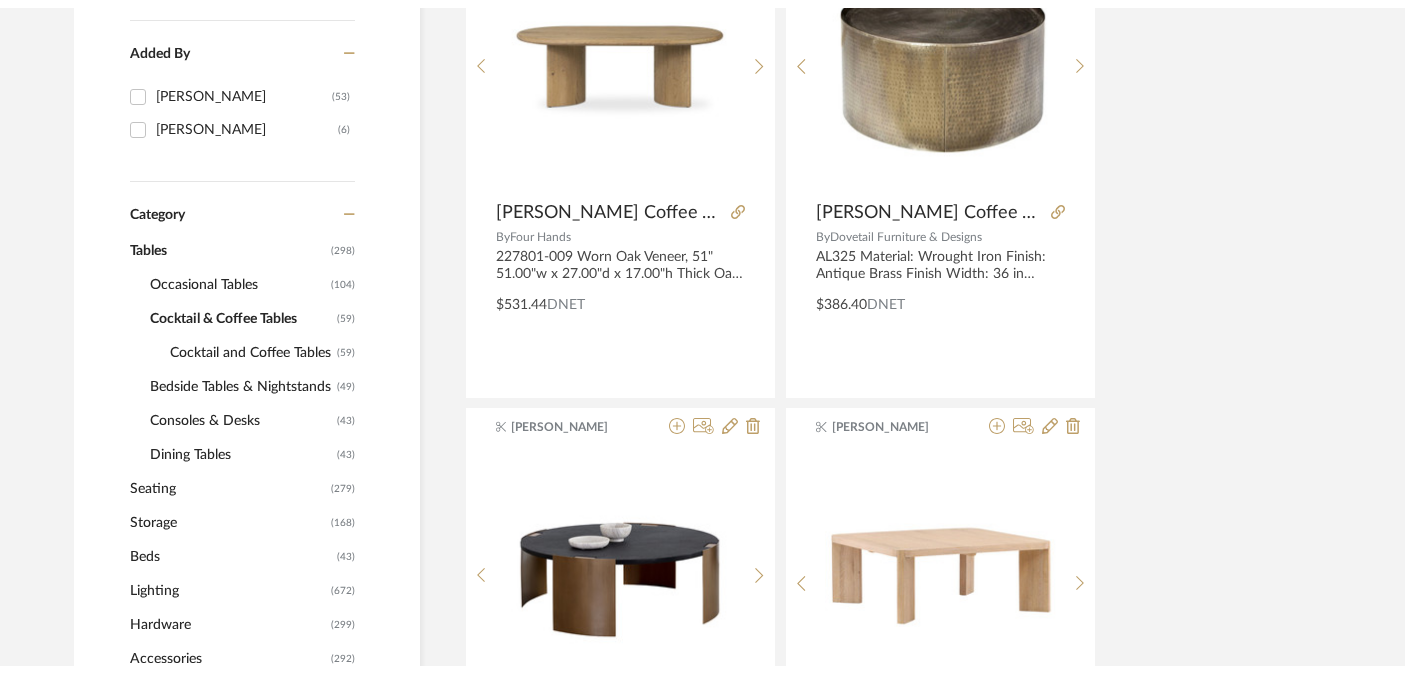 scroll, scrollTop: 0, scrollLeft: 0, axis: both 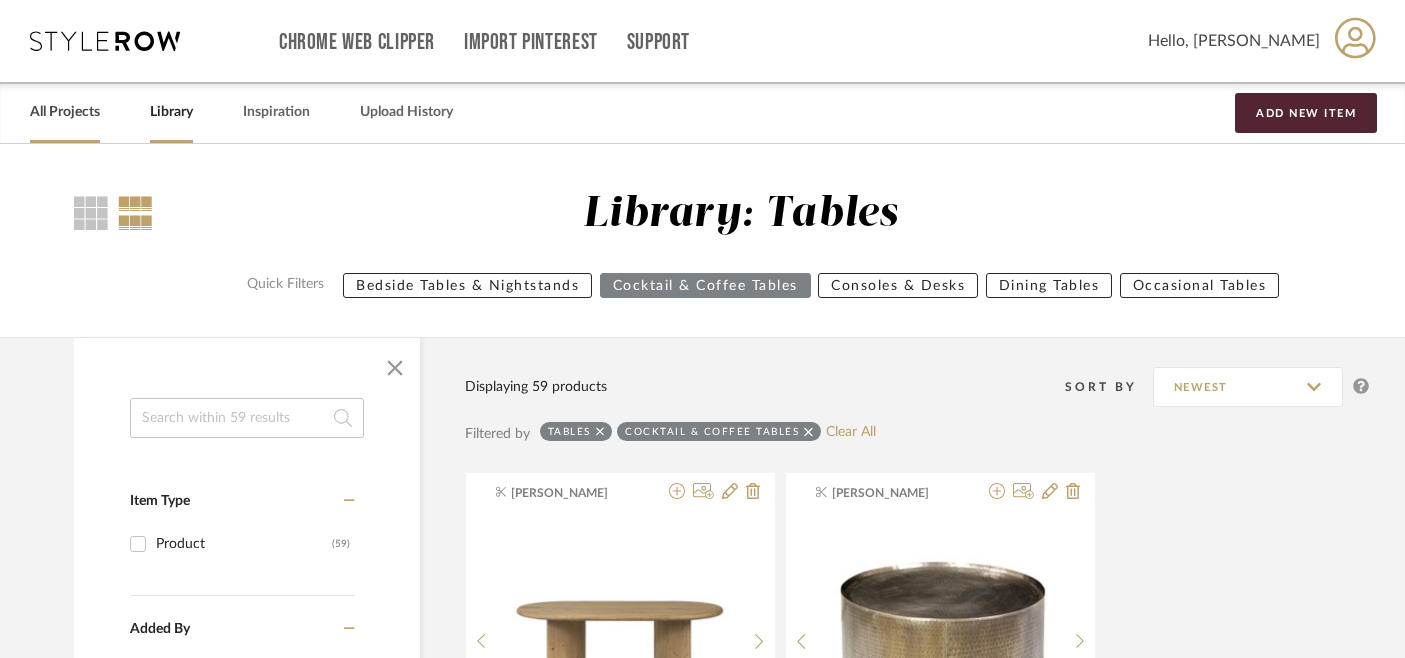click on "All Projects" at bounding box center [65, 112] 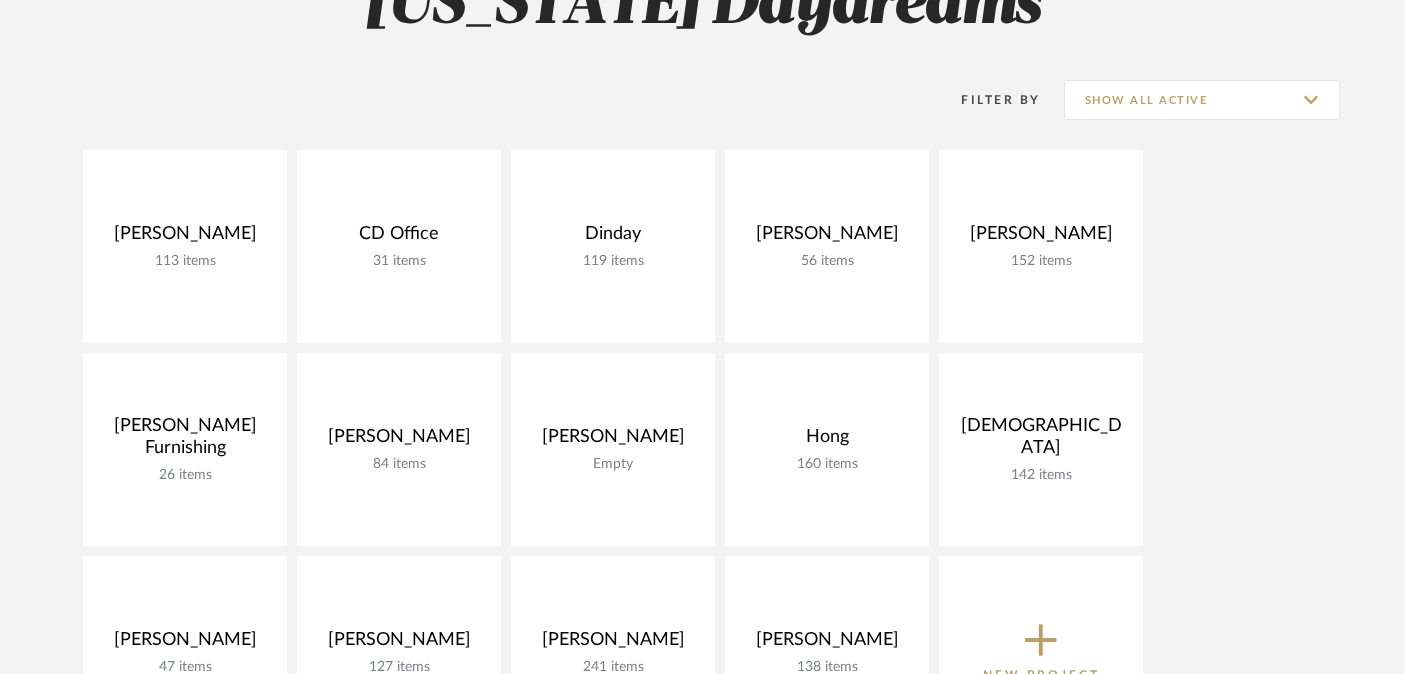 scroll, scrollTop: 228, scrollLeft: 0, axis: vertical 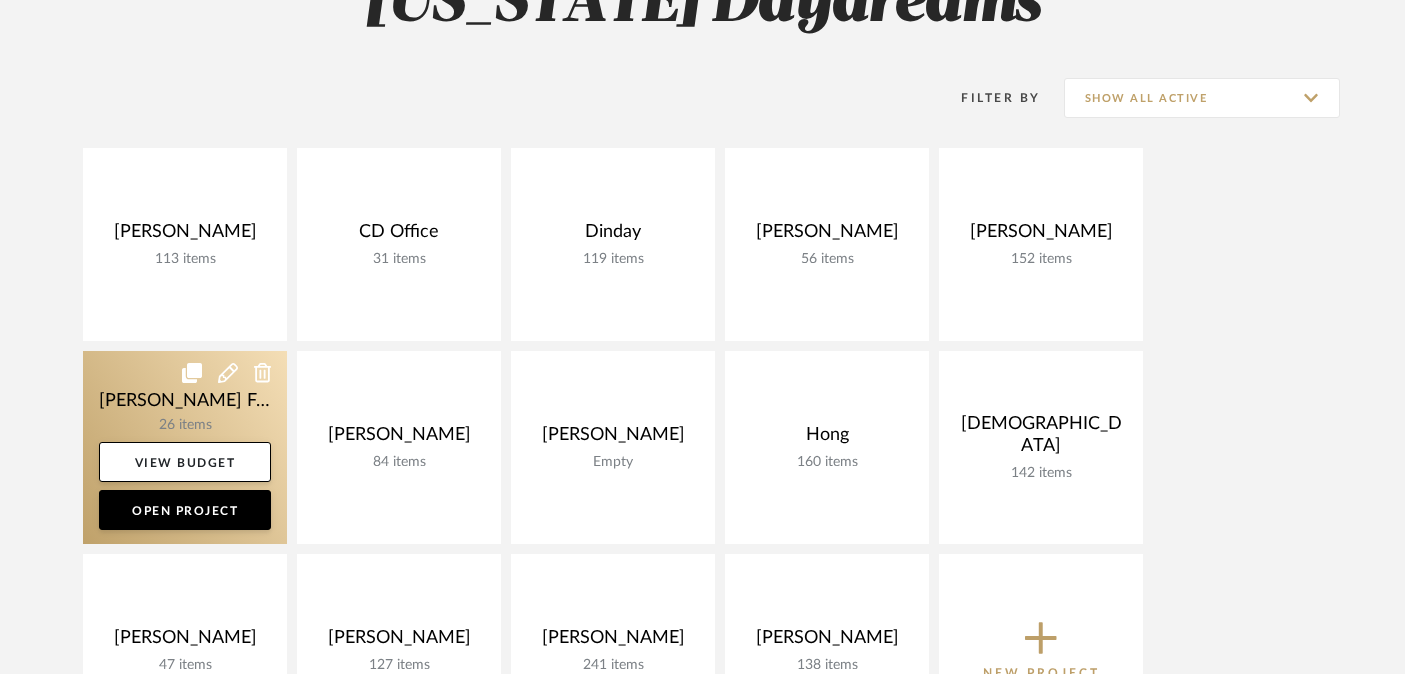 click 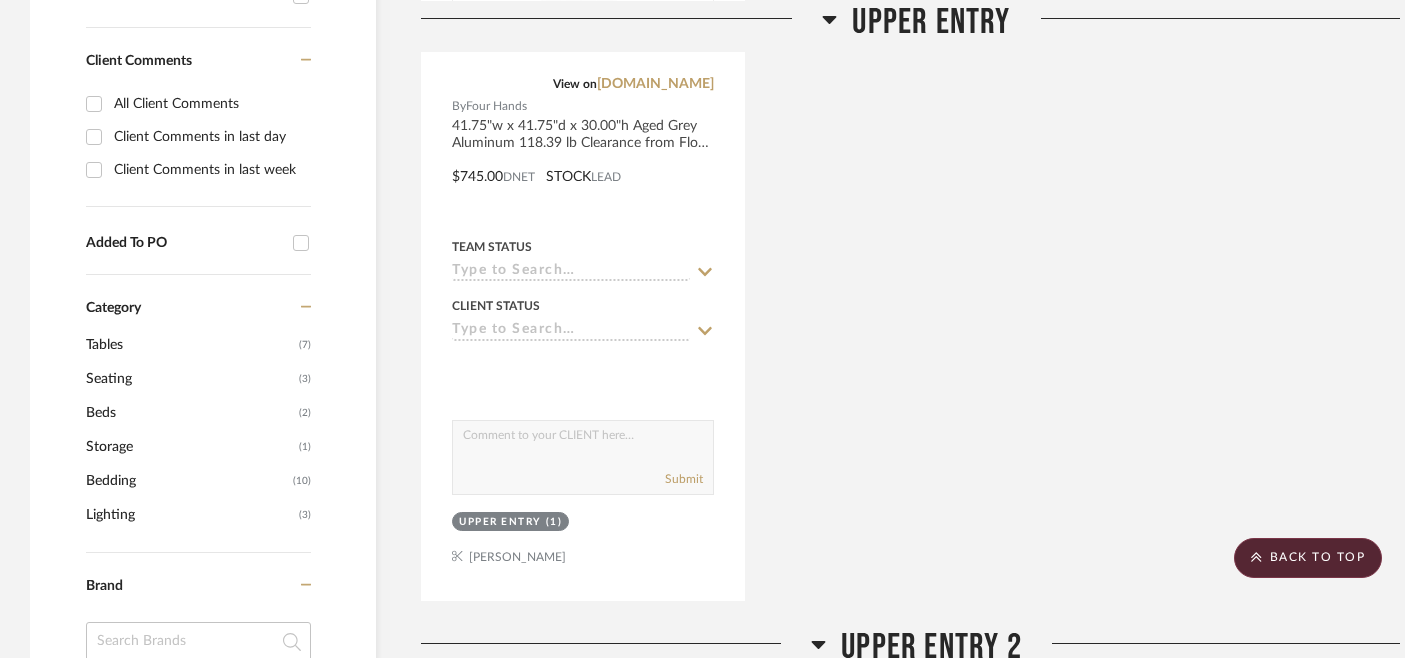 scroll, scrollTop: 895, scrollLeft: 0, axis: vertical 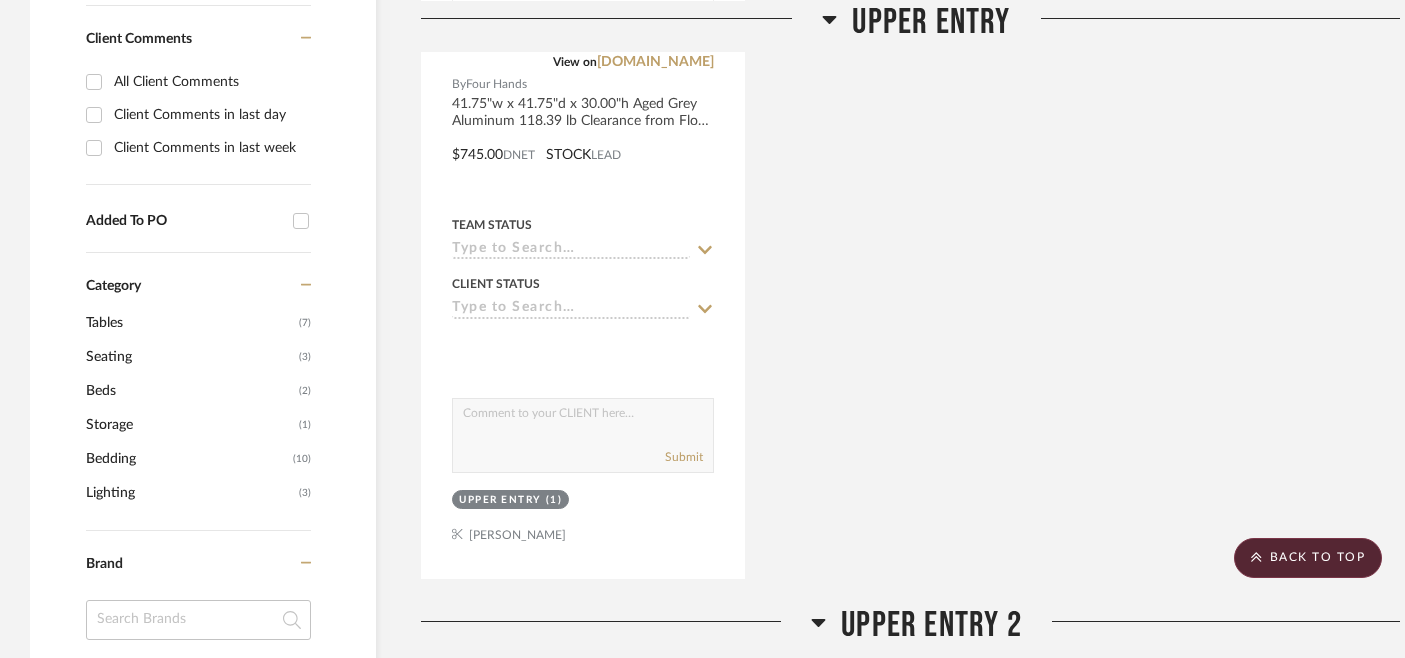 click on "Storage" 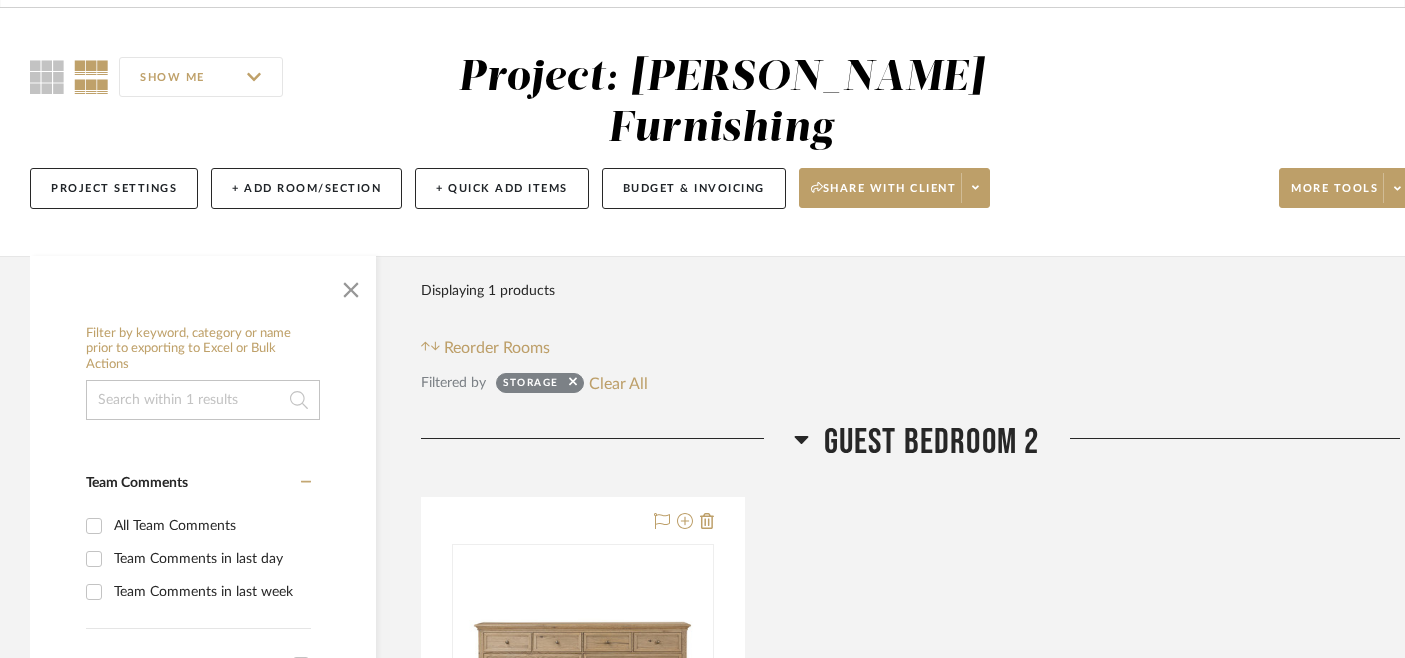 scroll, scrollTop: 0, scrollLeft: 0, axis: both 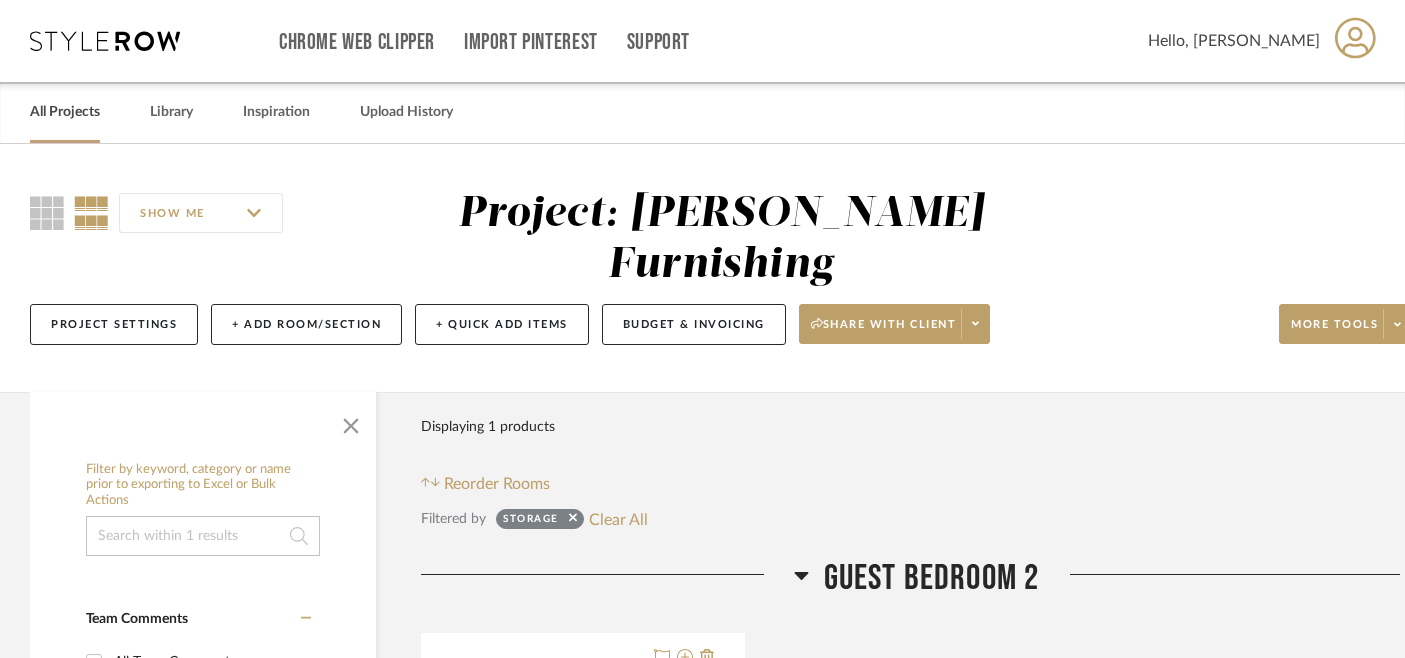 click on "All Projects" at bounding box center (65, 112) 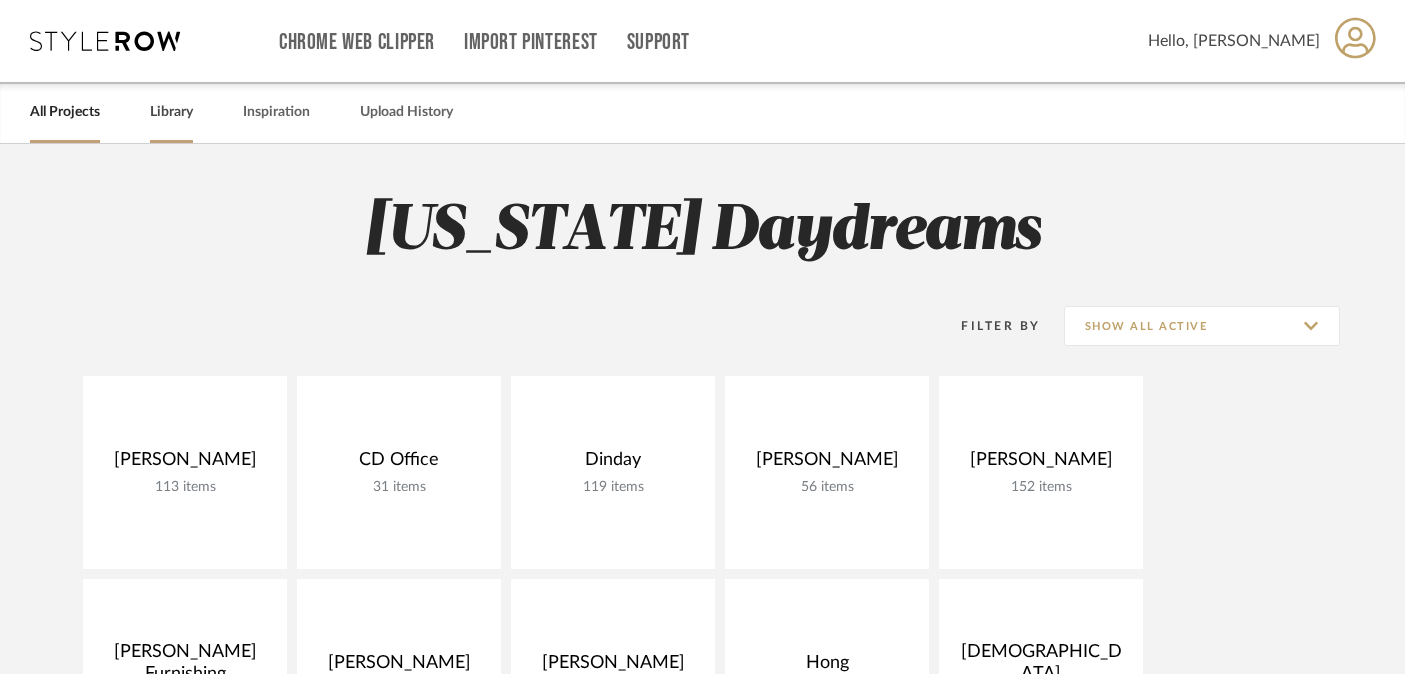 click on "Library" at bounding box center (171, 112) 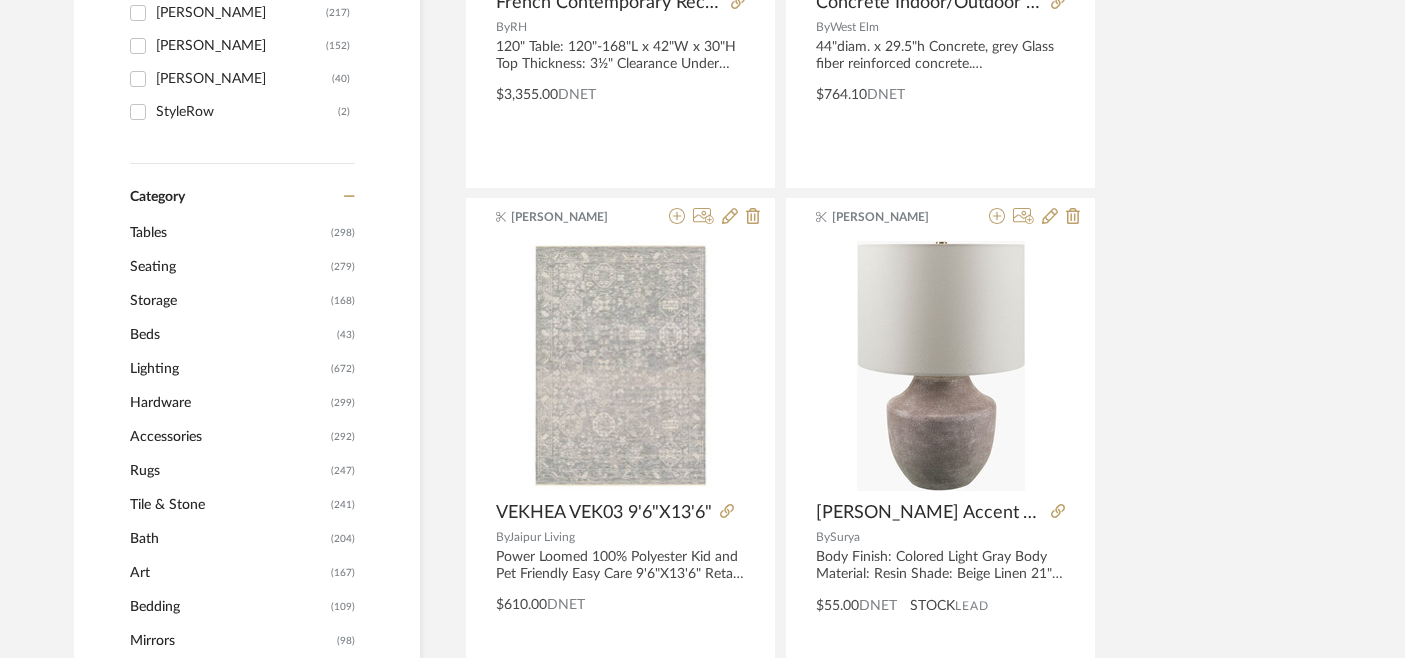 click on "Storage" 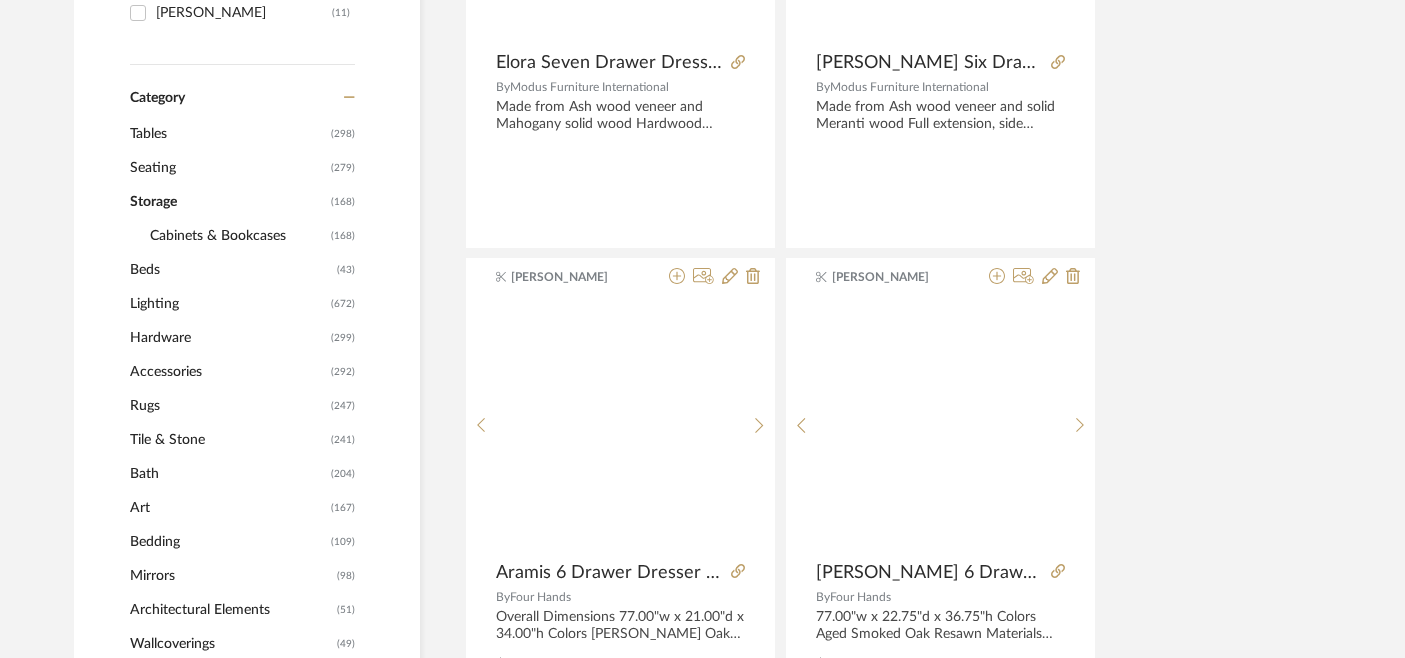 scroll, scrollTop: 692, scrollLeft: 0, axis: vertical 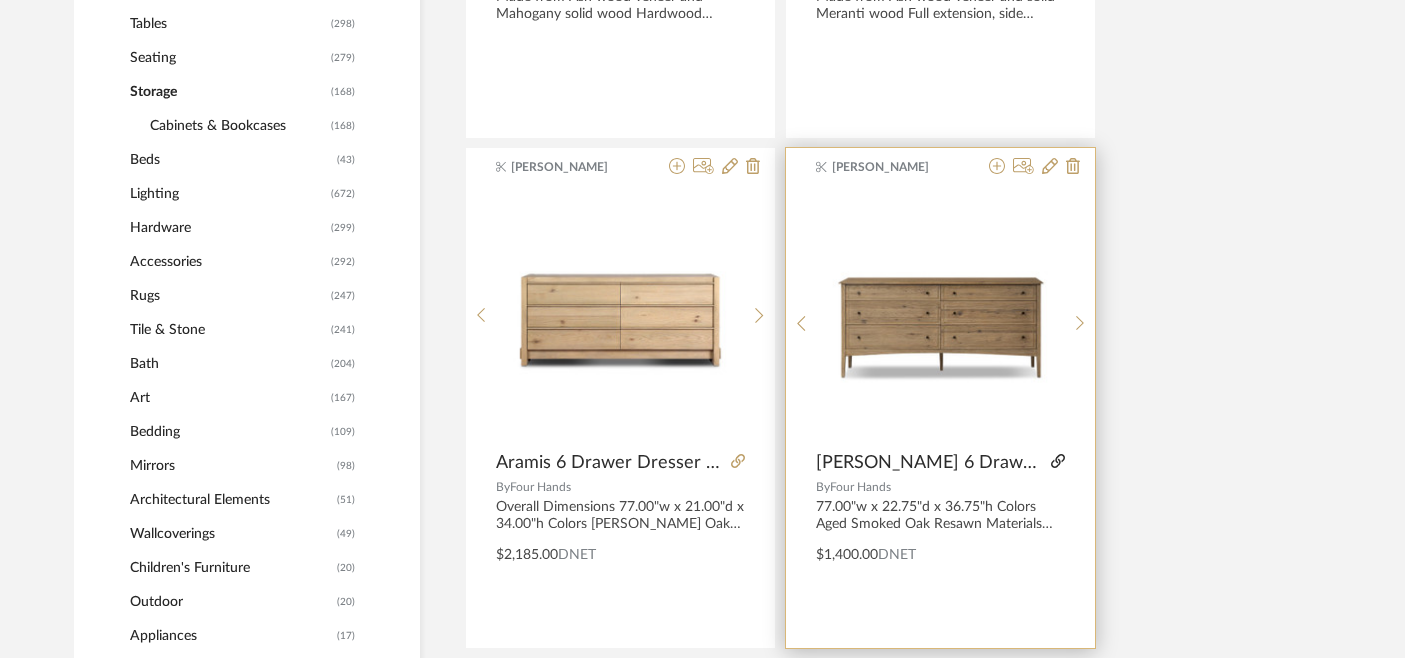 click 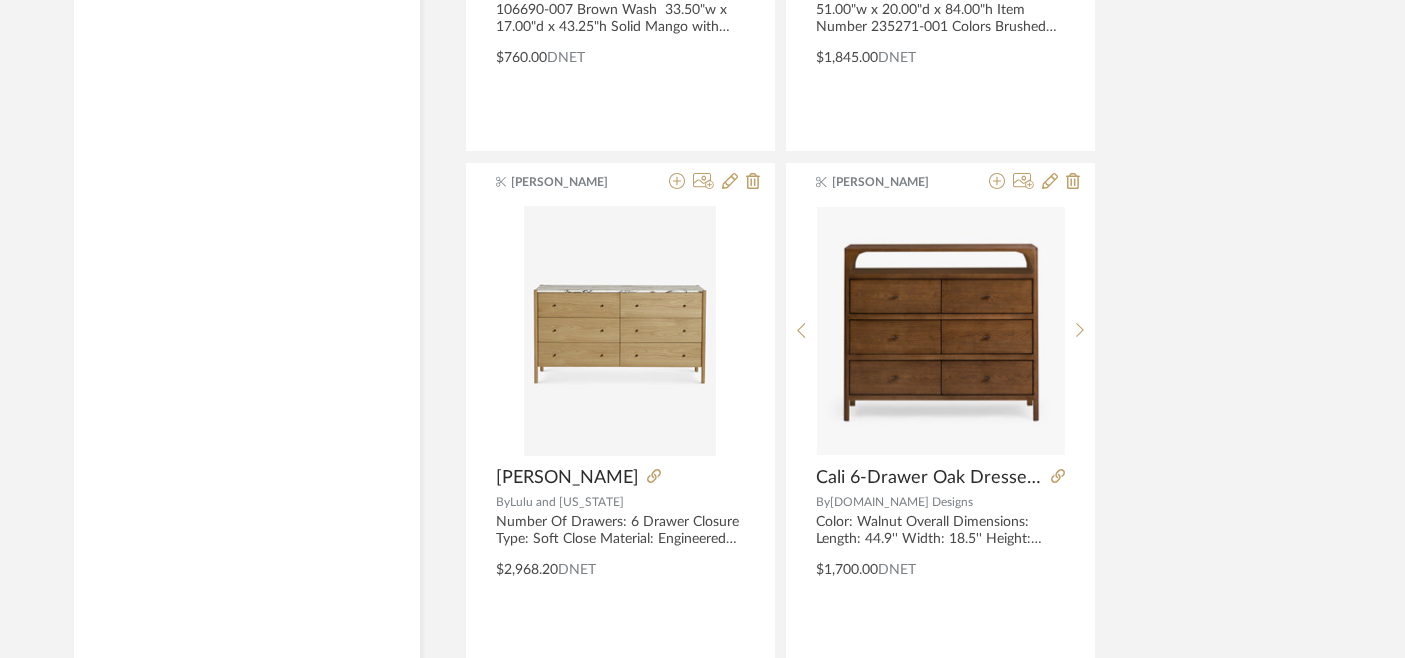scroll, scrollTop: 3889, scrollLeft: 0, axis: vertical 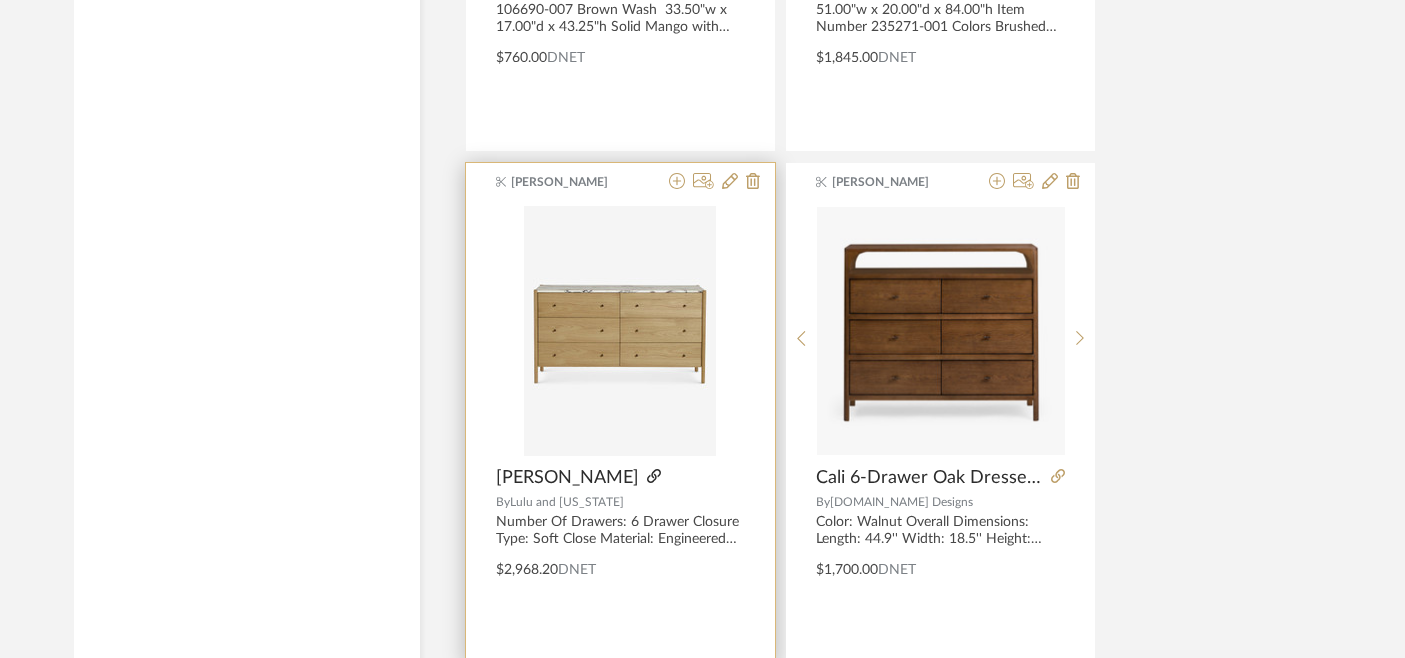 click 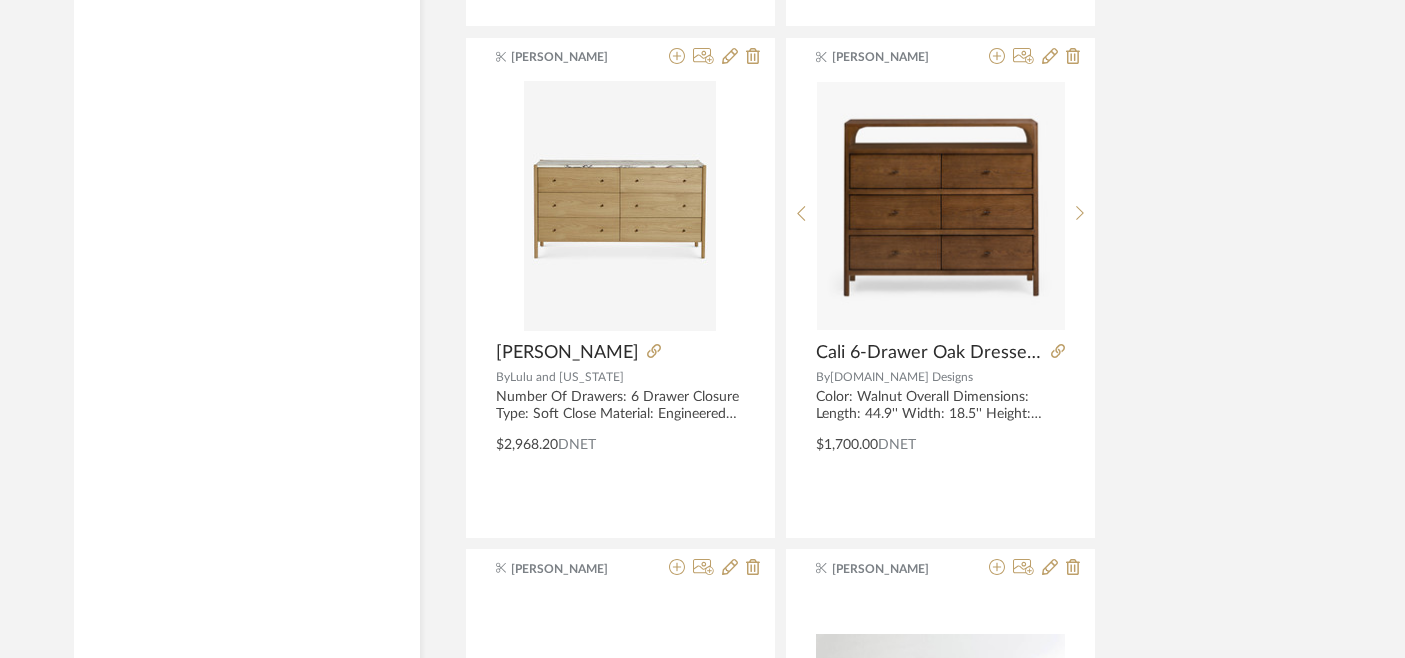 scroll, scrollTop: 4046, scrollLeft: 0, axis: vertical 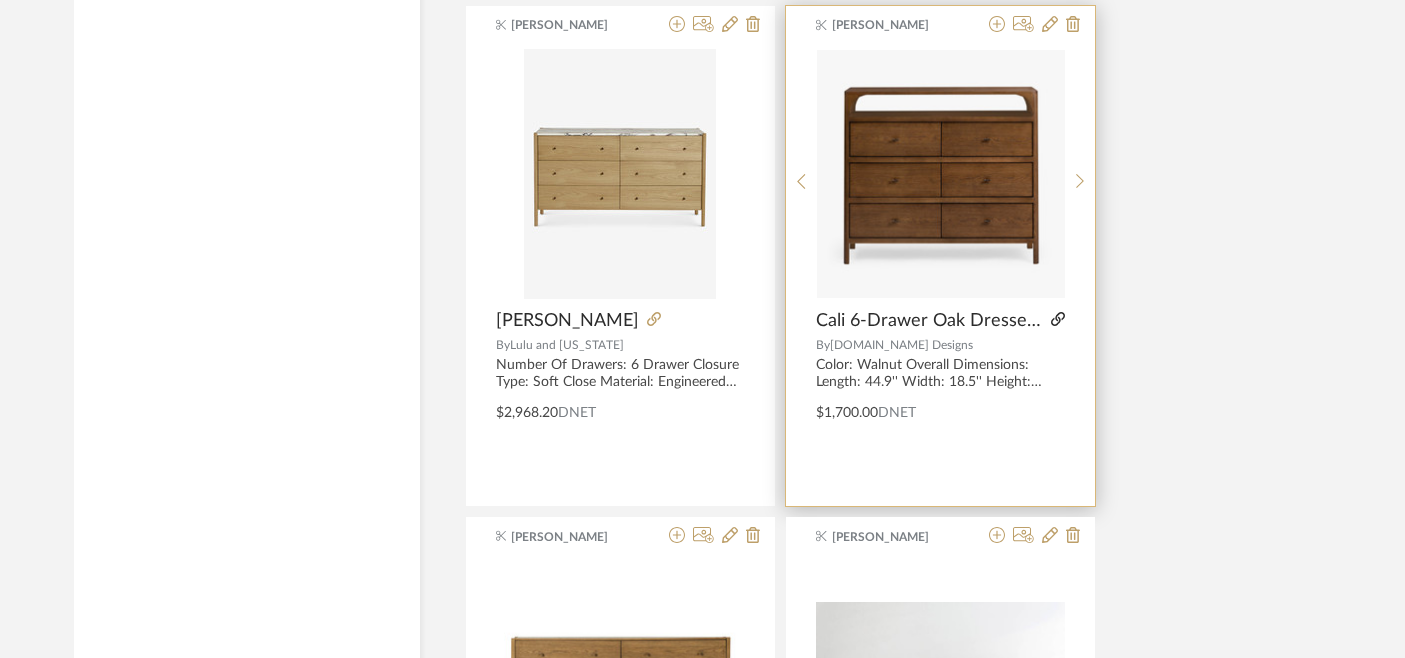 click 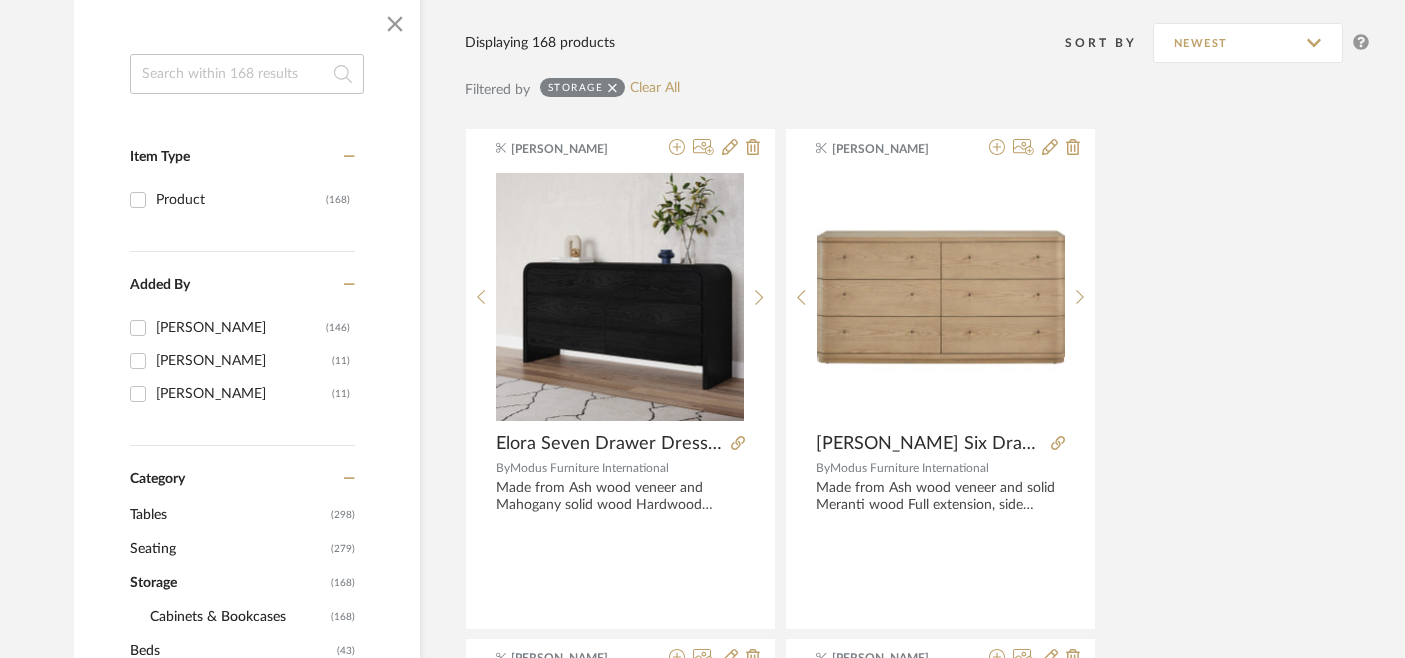 scroll, scrollTop: 333, scrollLeft: 0, axis: vertical 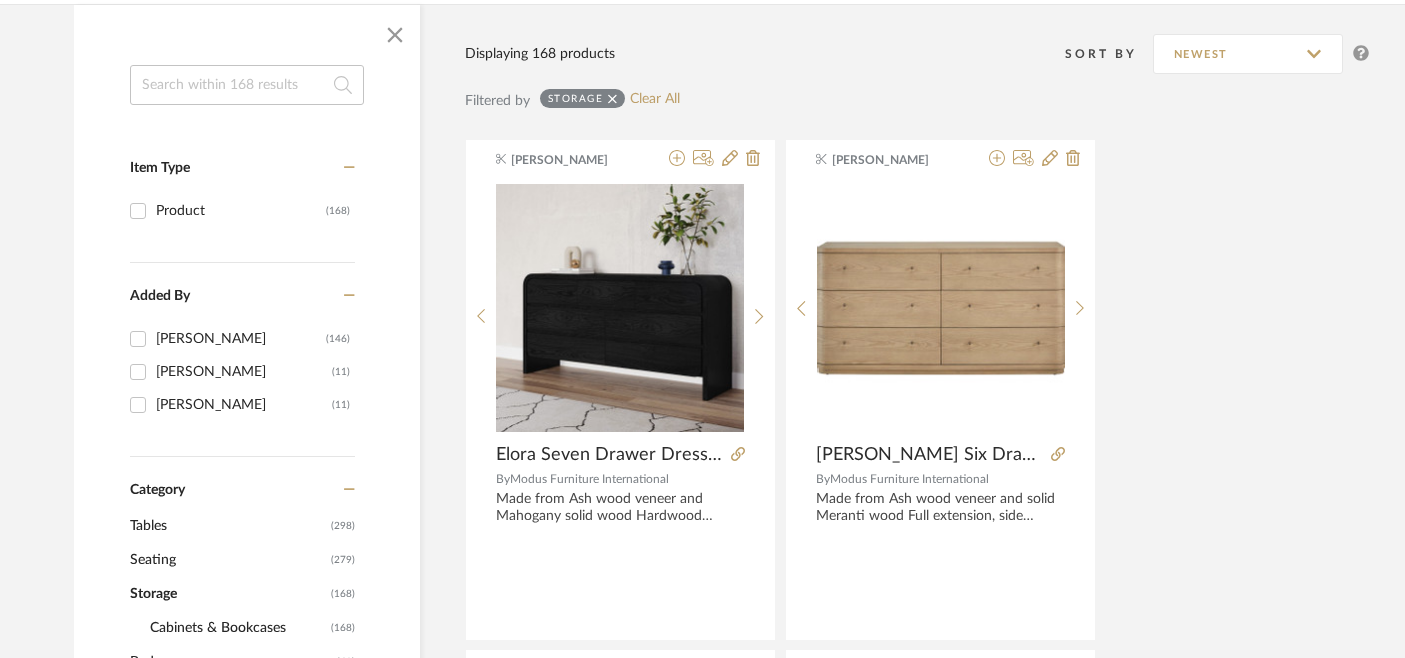 click on "[PERSON_NAME] Elora Seven Drawer Dresser in Jet Black Ash By   Modus Furniture International  Made from Ash wood veneer and Mahogany solid wood
Hardwood plywood 5-sided drawer boxes with front and rear English dovetail joinery for rigidity and lasting quality
Legs fitted with non-marking nylon glides
Top drawers with felt liner [PERSON_NAME] [PERSON_NAME] Six Drawer White Ash Dresser in Buff Cream By   Modus Furniture International  Made from Ash wood veneer and solid Meranti wood
Full extension, side mount ball bearing drawer slides for smooth, efficient operation
Sanded and stained hardwood plywood drawer boxes with dovetail joinery for rigidity and lasting quality
Wood surfaces are lightly wire brushed to accentuate the wood's natural grain
Buff cream wood finish is a soft natural tone that runs dark in the wood grain pores
Gracefully curved drawer faces create a soft, serene look
Legs fitted with non-marking nylon levelers for superior stability
Retail $1799 [PERSON_NAME] By   Four Hands  $2,185.00 By" 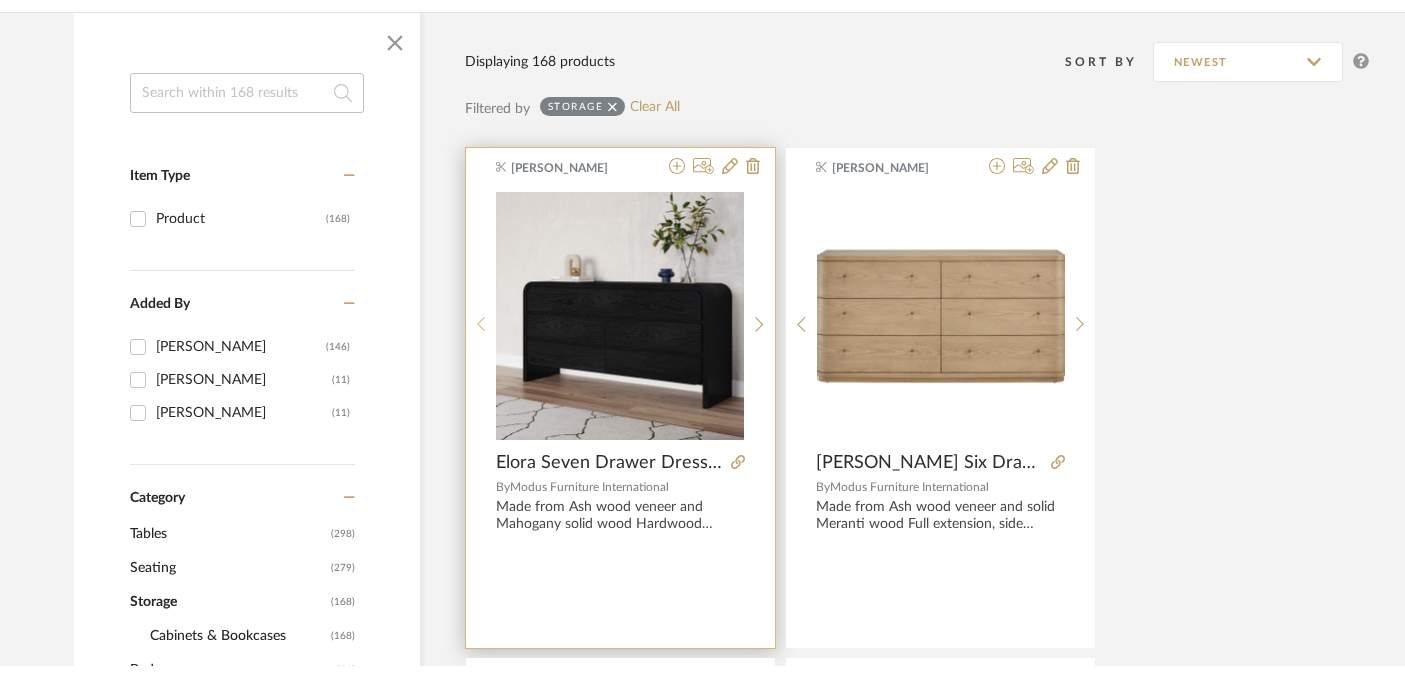 scroll, scrollTop: 0, scrollLeft: 0, axis: both 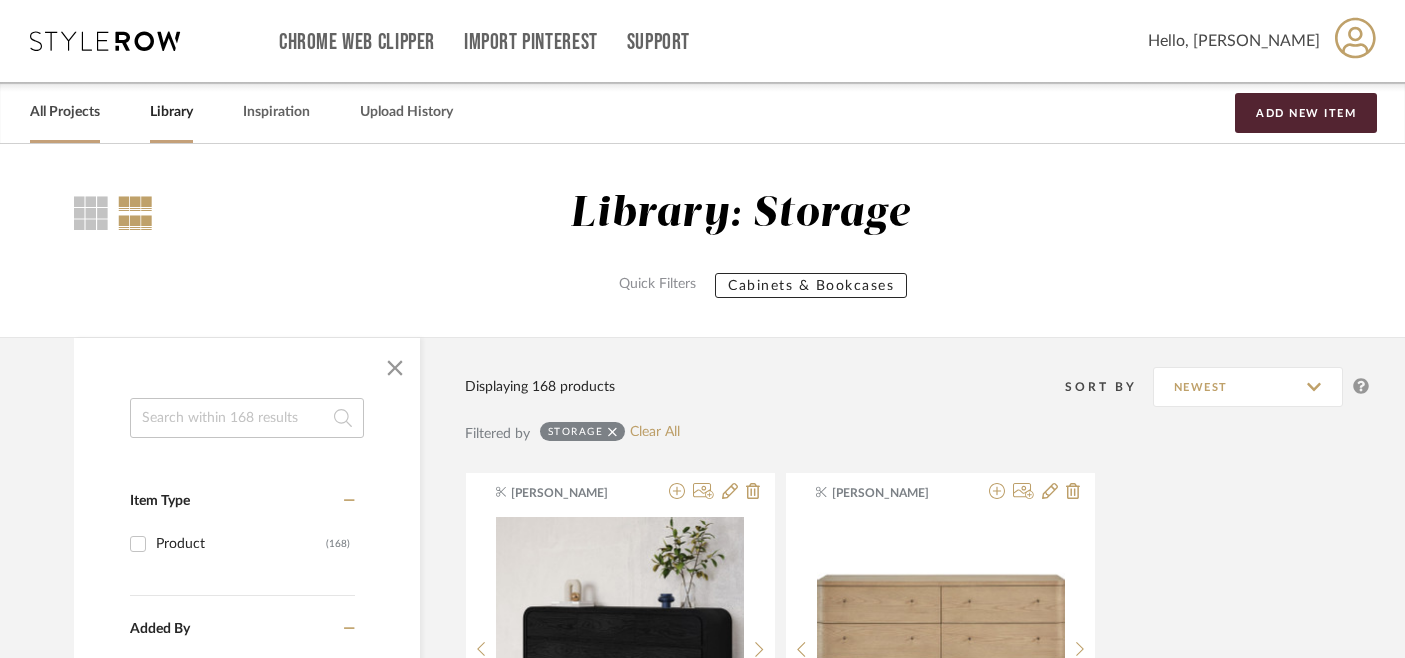 click on "All Projects" at bounding box center [65, 112] 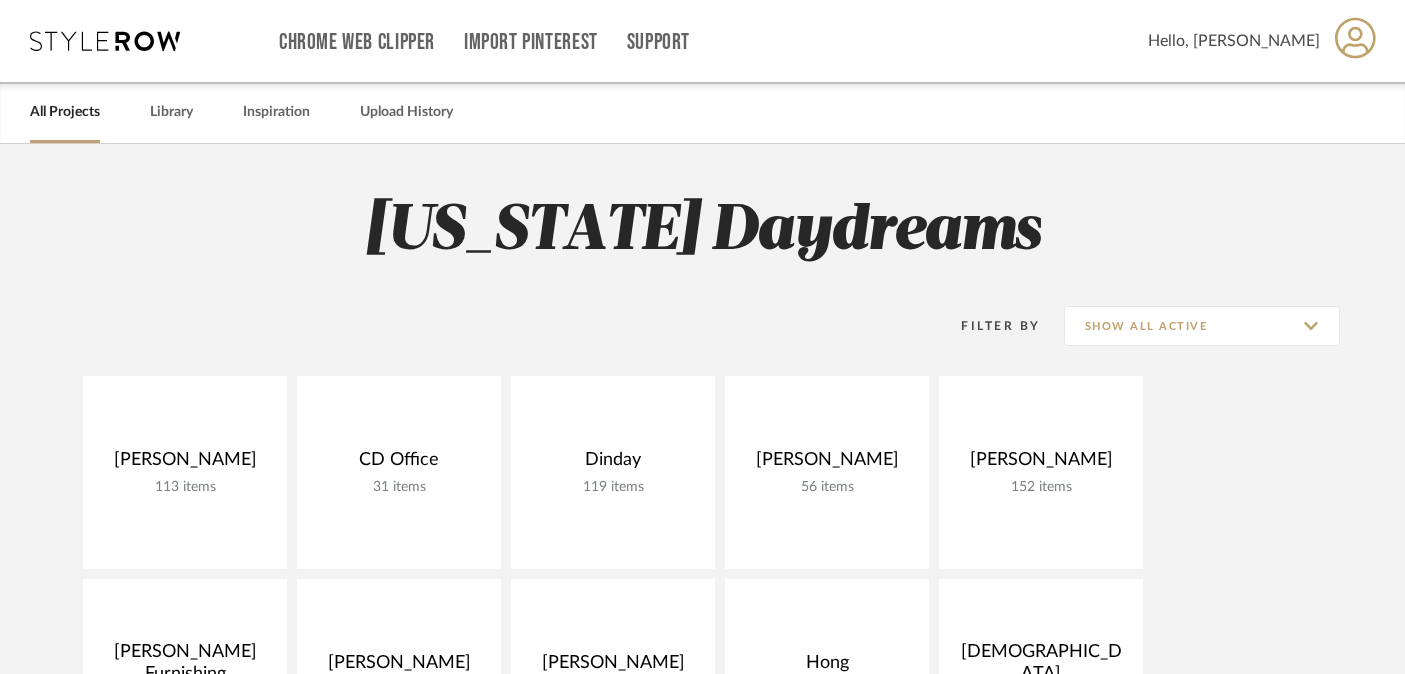 scroll, scrollTop: 167, scrollLeft: 0, axis: vertical 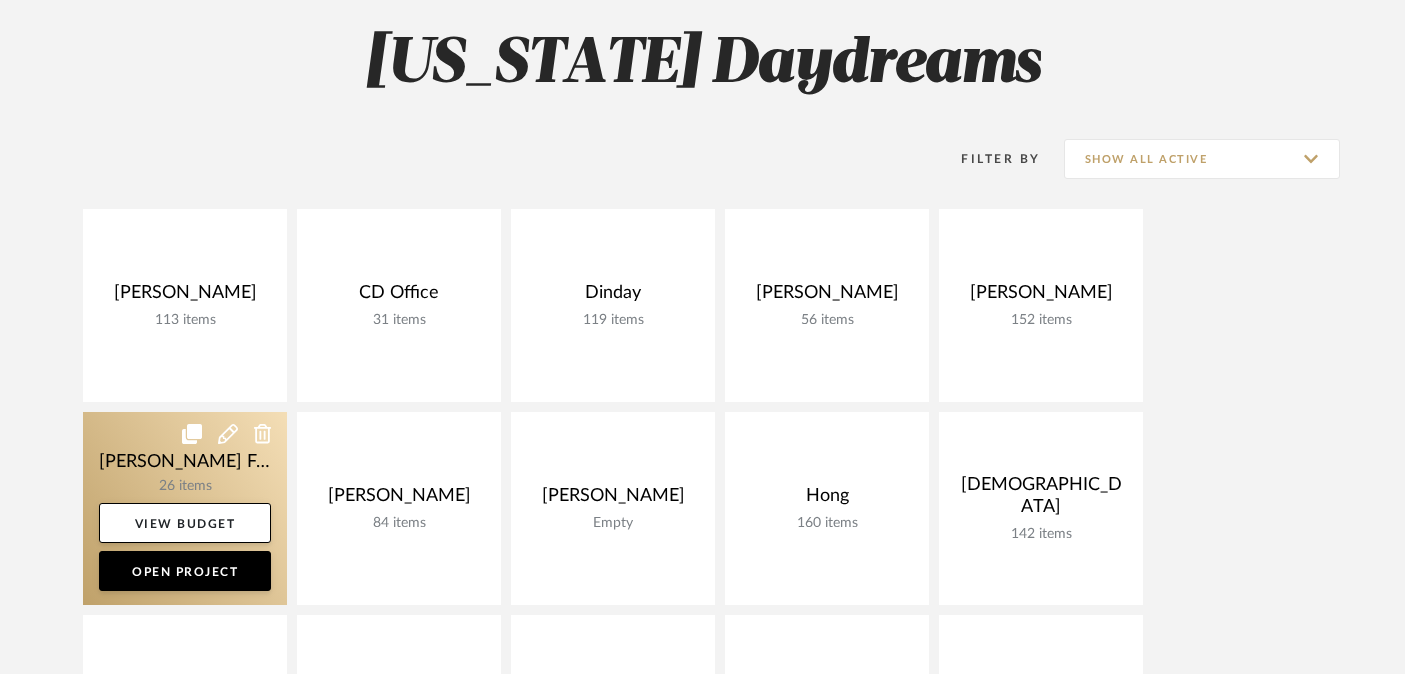 click 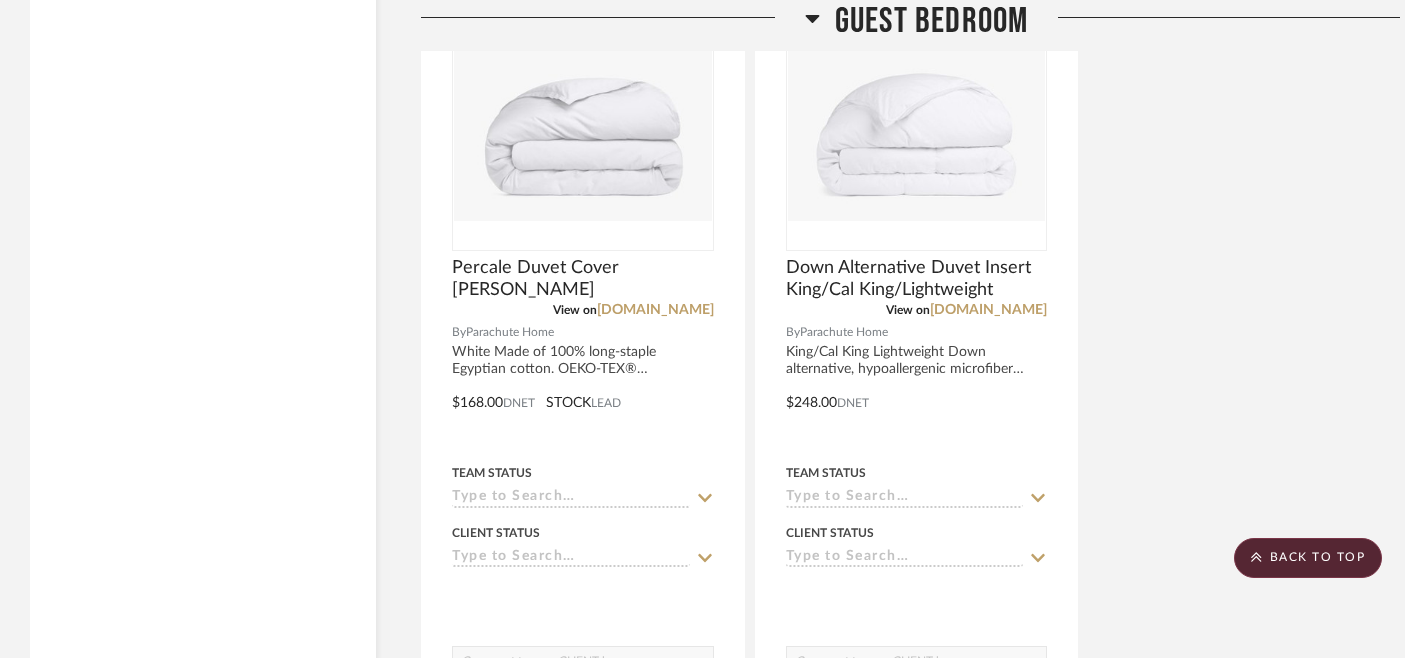 scroll, scrollTop: 7362, scrollLeft: 0, axis: vertical 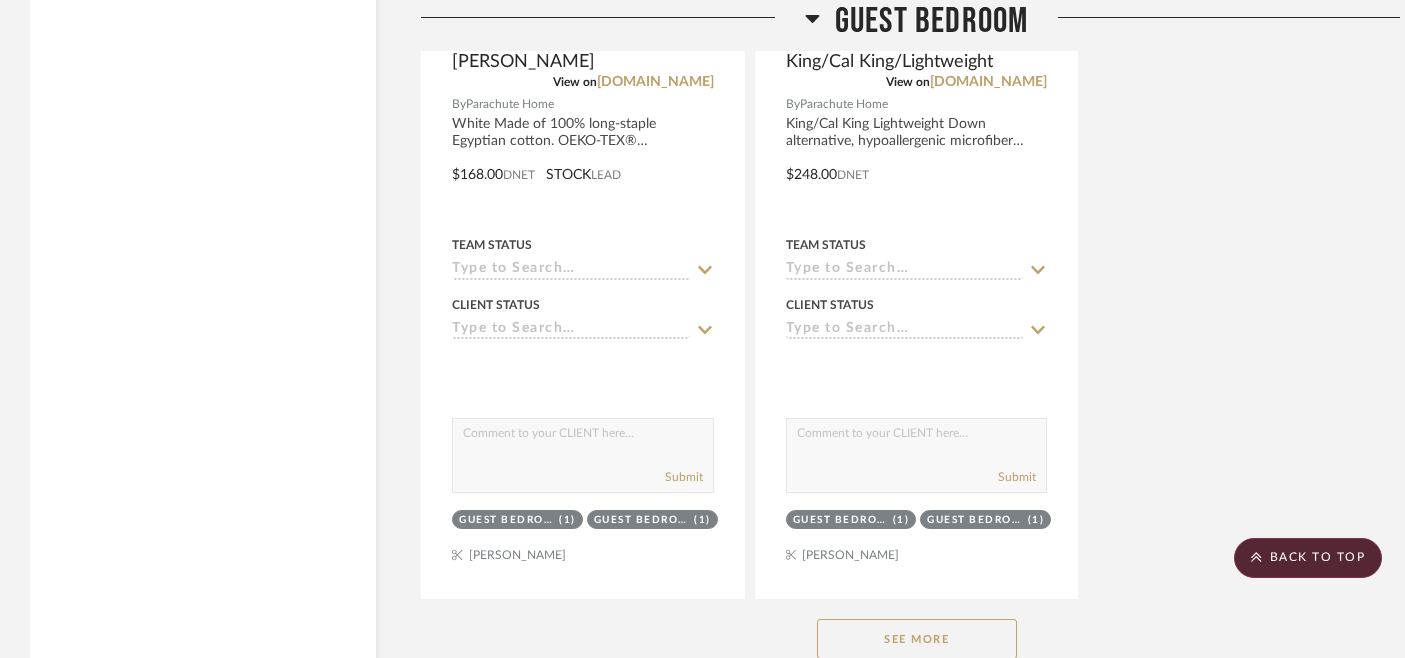 click on "See More" 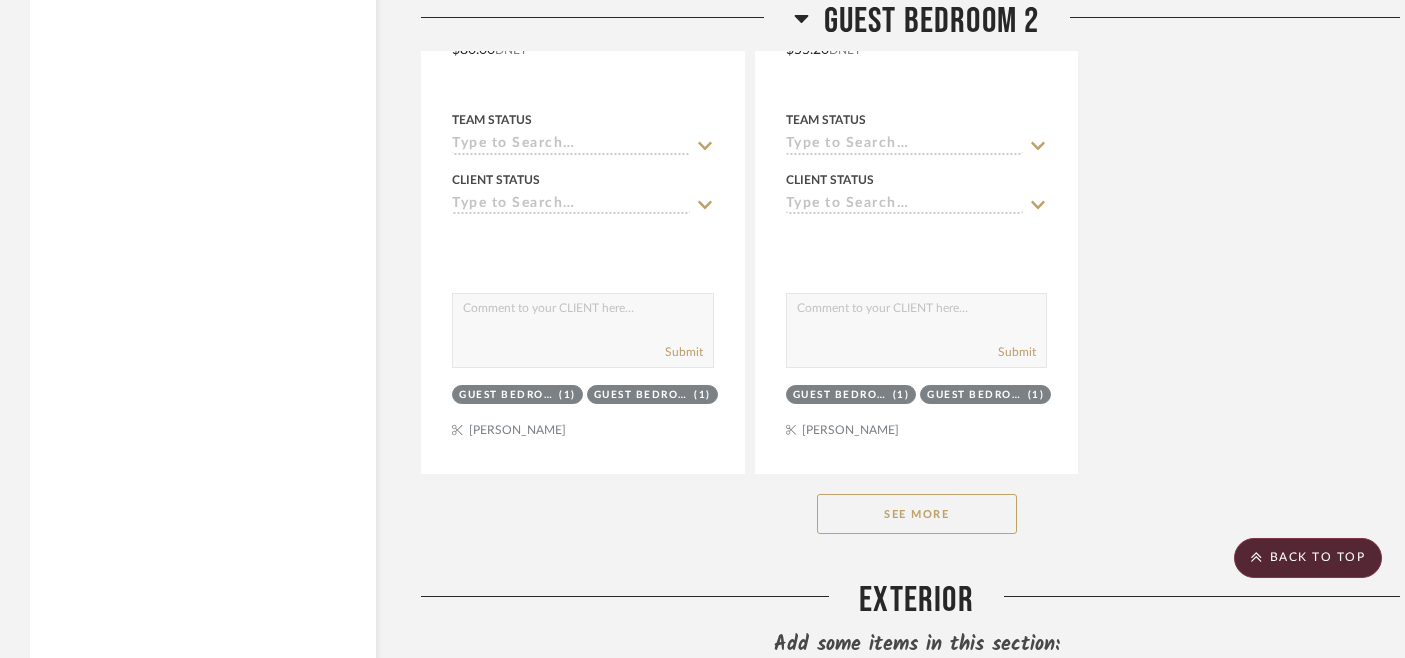 scroll, scrollTop: 11283, scrollLeft: 0, axis: vertical 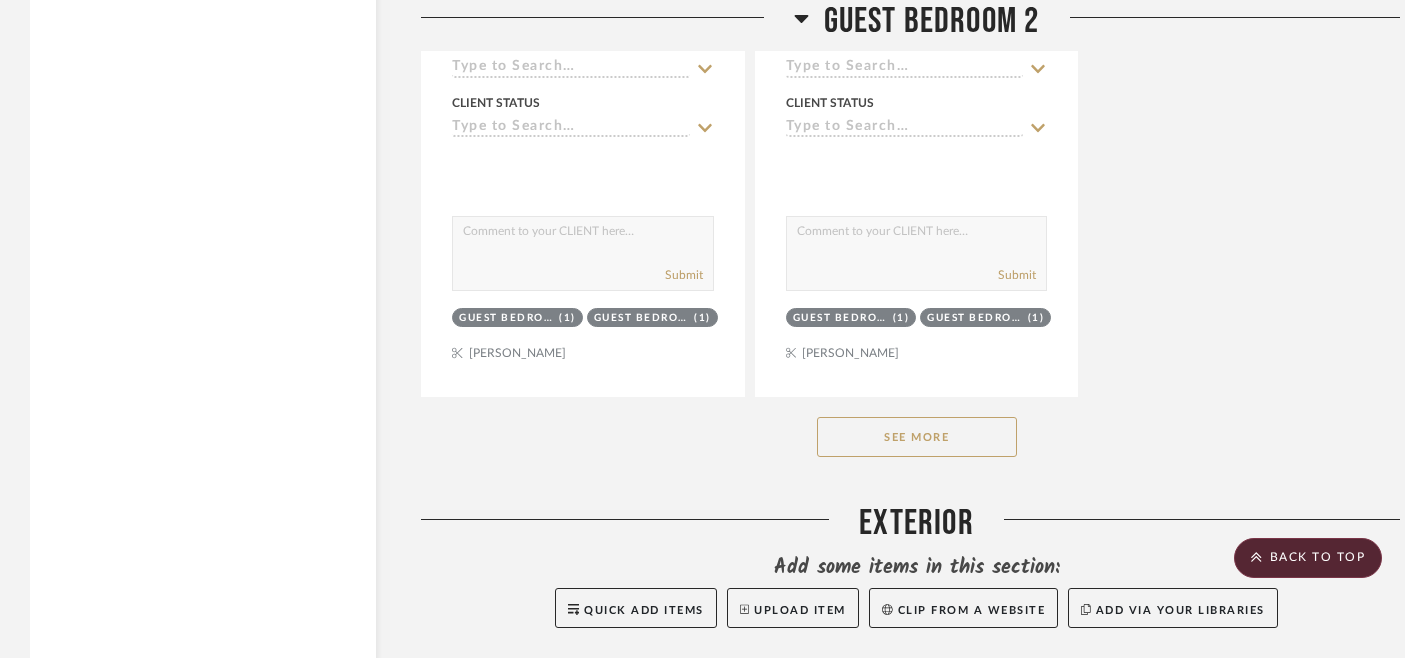 click on "See More" 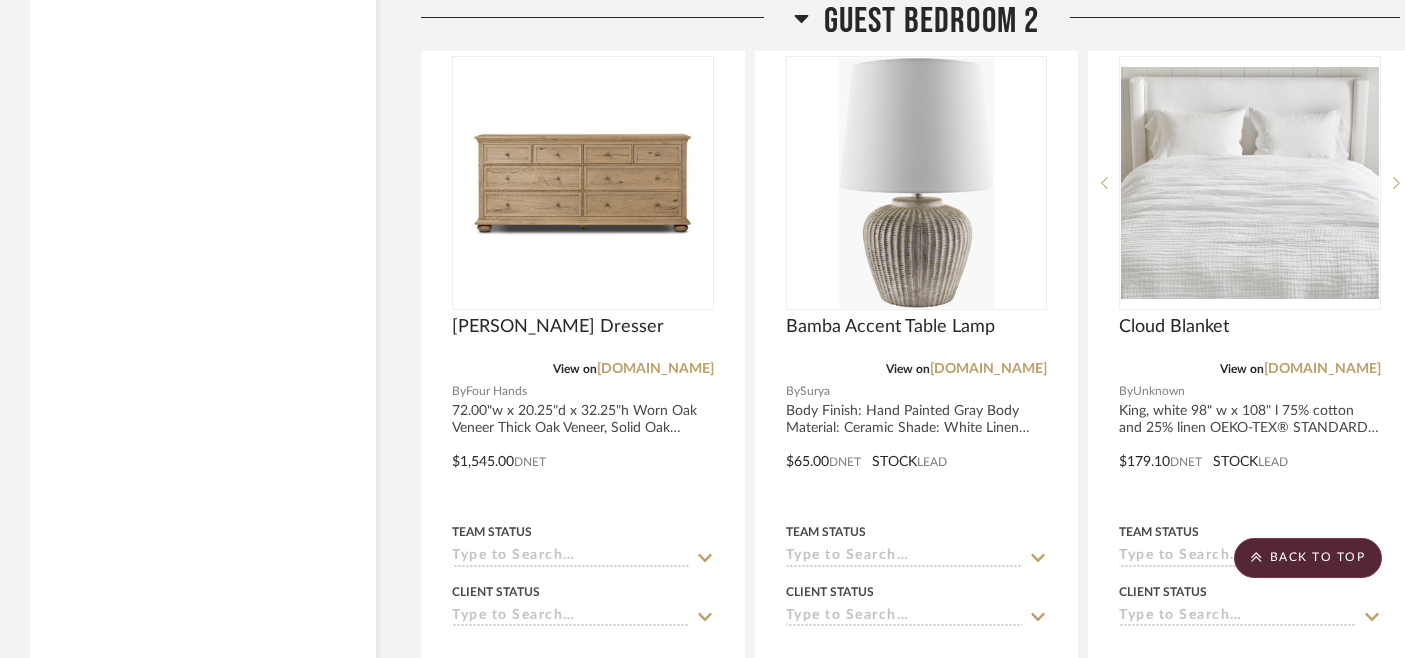 scroll, scrollTop: 9018, scrollLeft: 0, axis: vertical 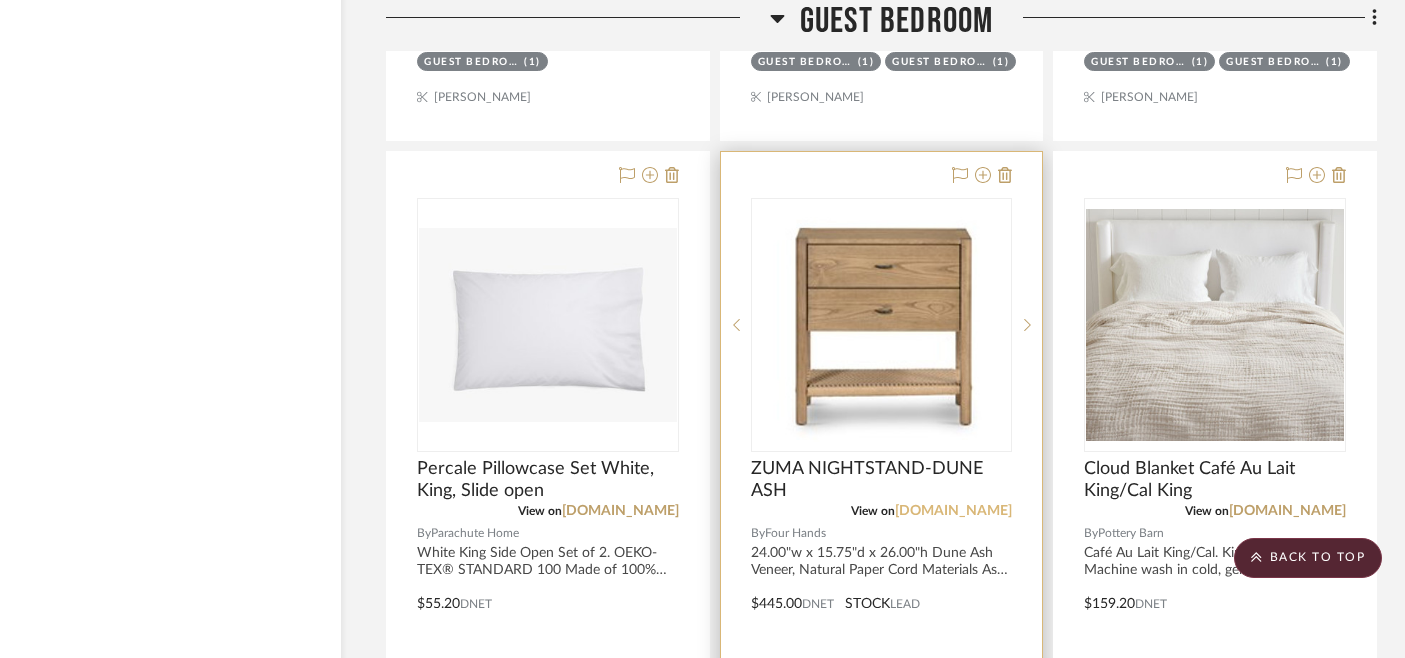 click on "[DOMAIN_NAME]" at bounding box center (953, 511) 